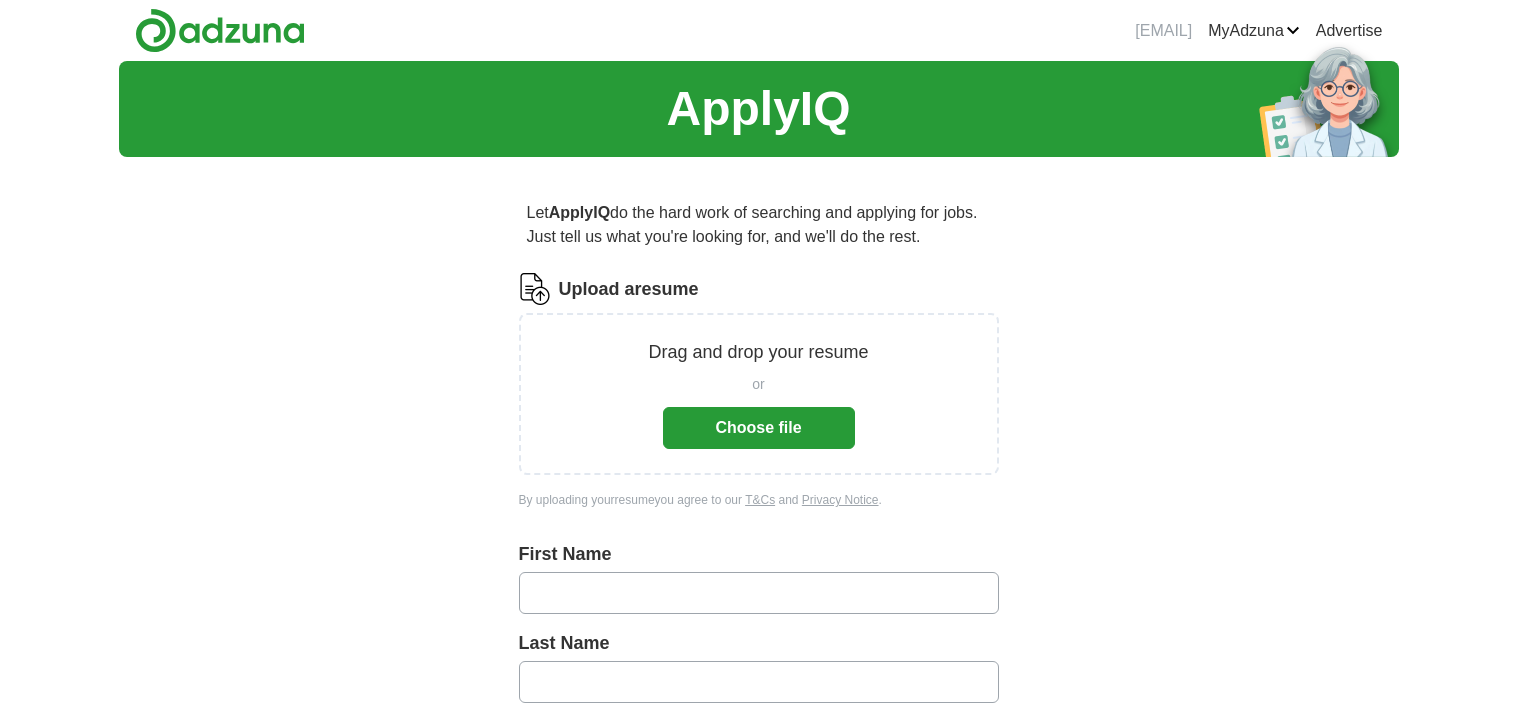 scroll, scrollTop: 0, scrollLeft: 0, axis: both 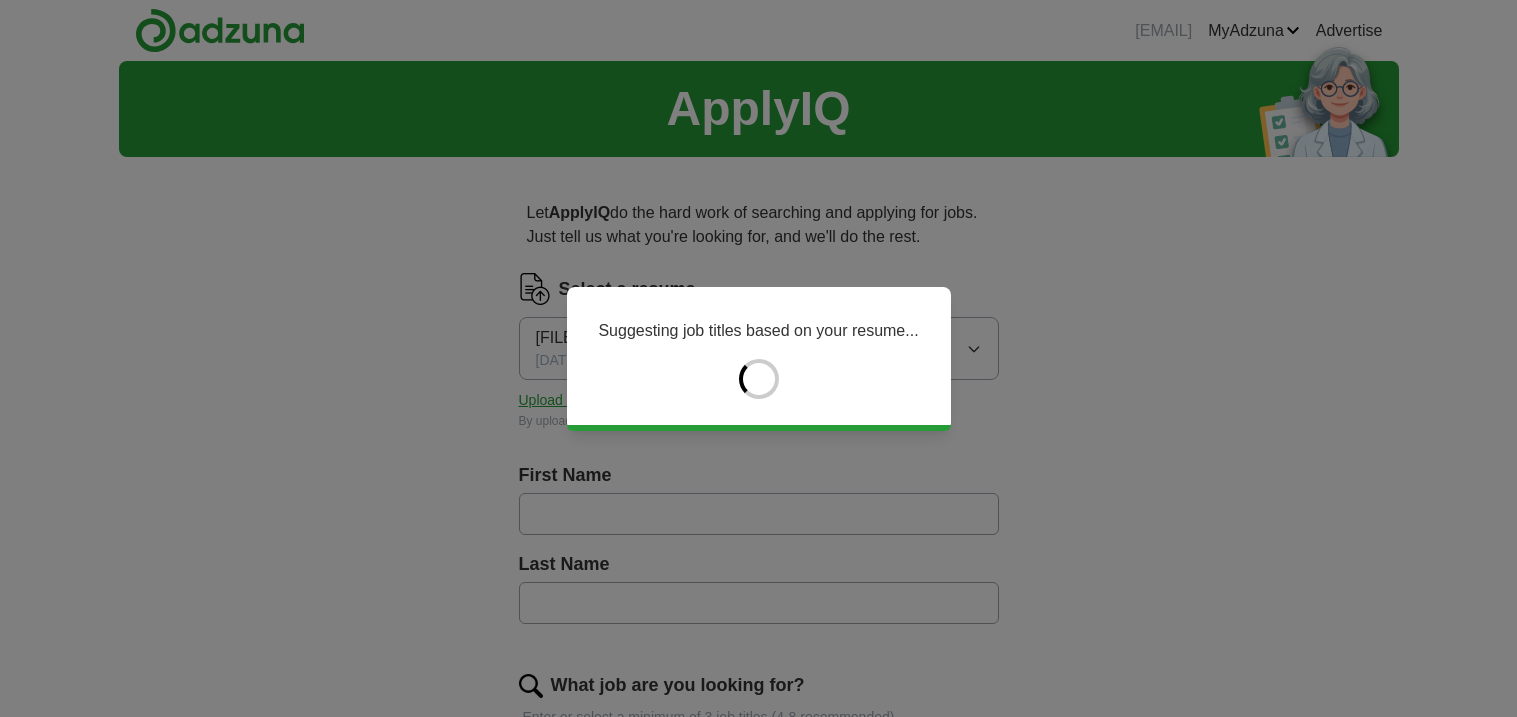 type on "*******" 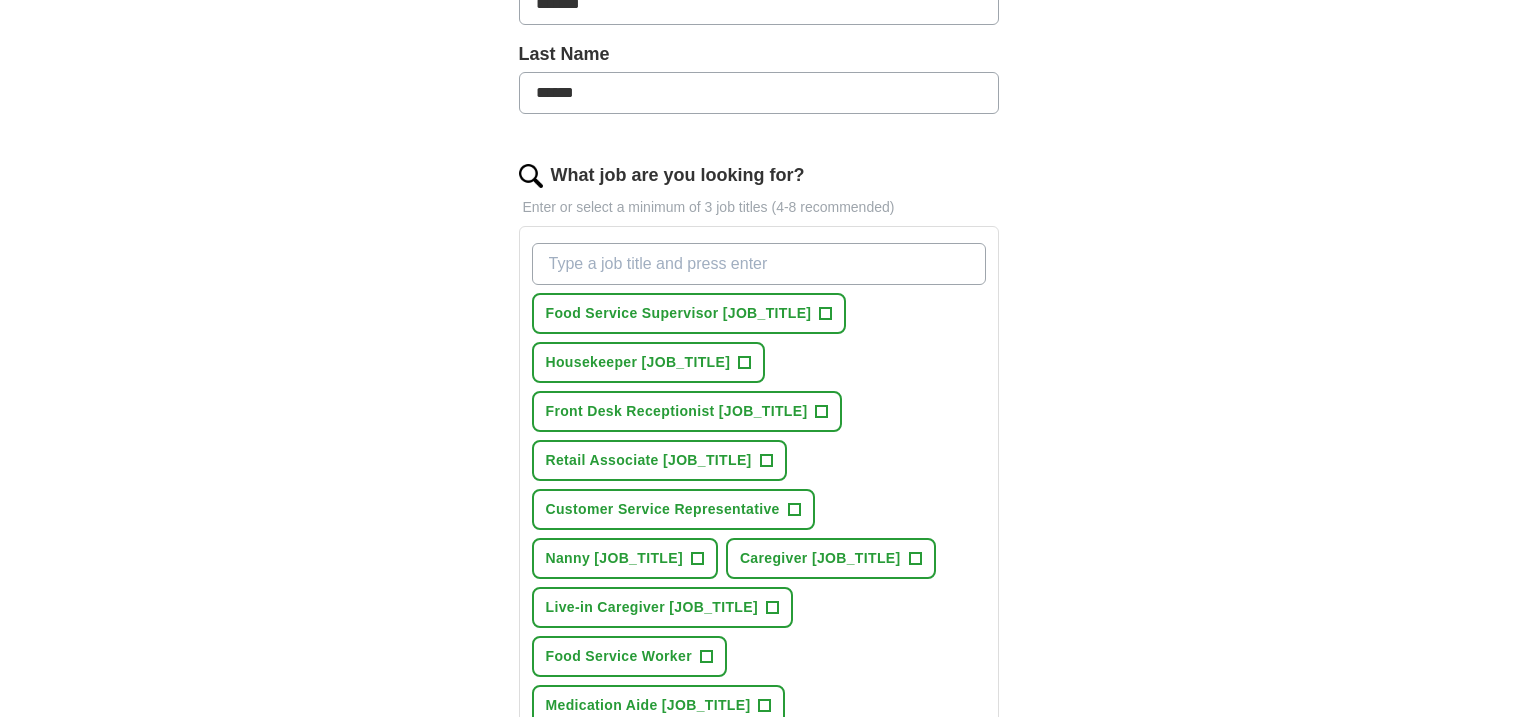 scroll, scrollTop: 519, scrollLeft: 0, axis: vertical 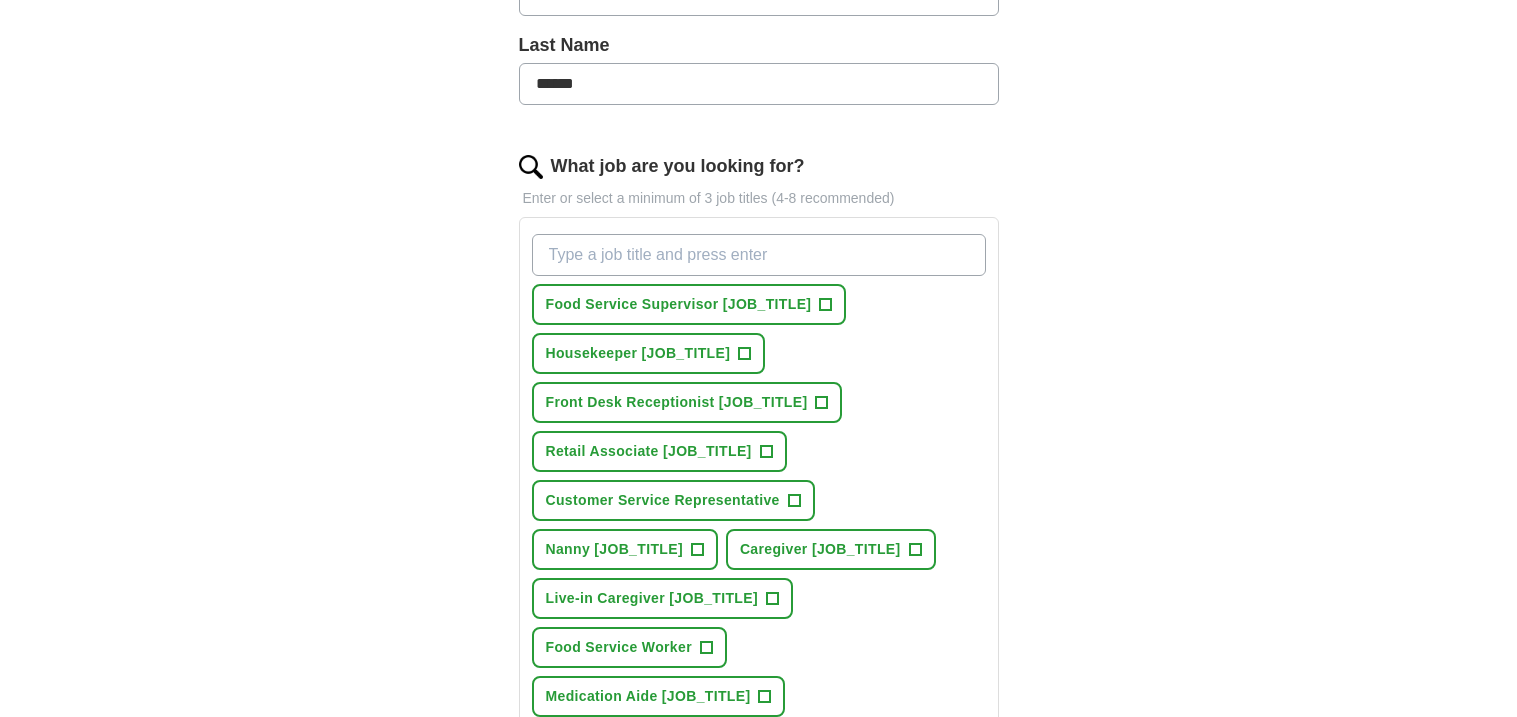 click on "What job are you looking for?" at bounding box center [759, 255] 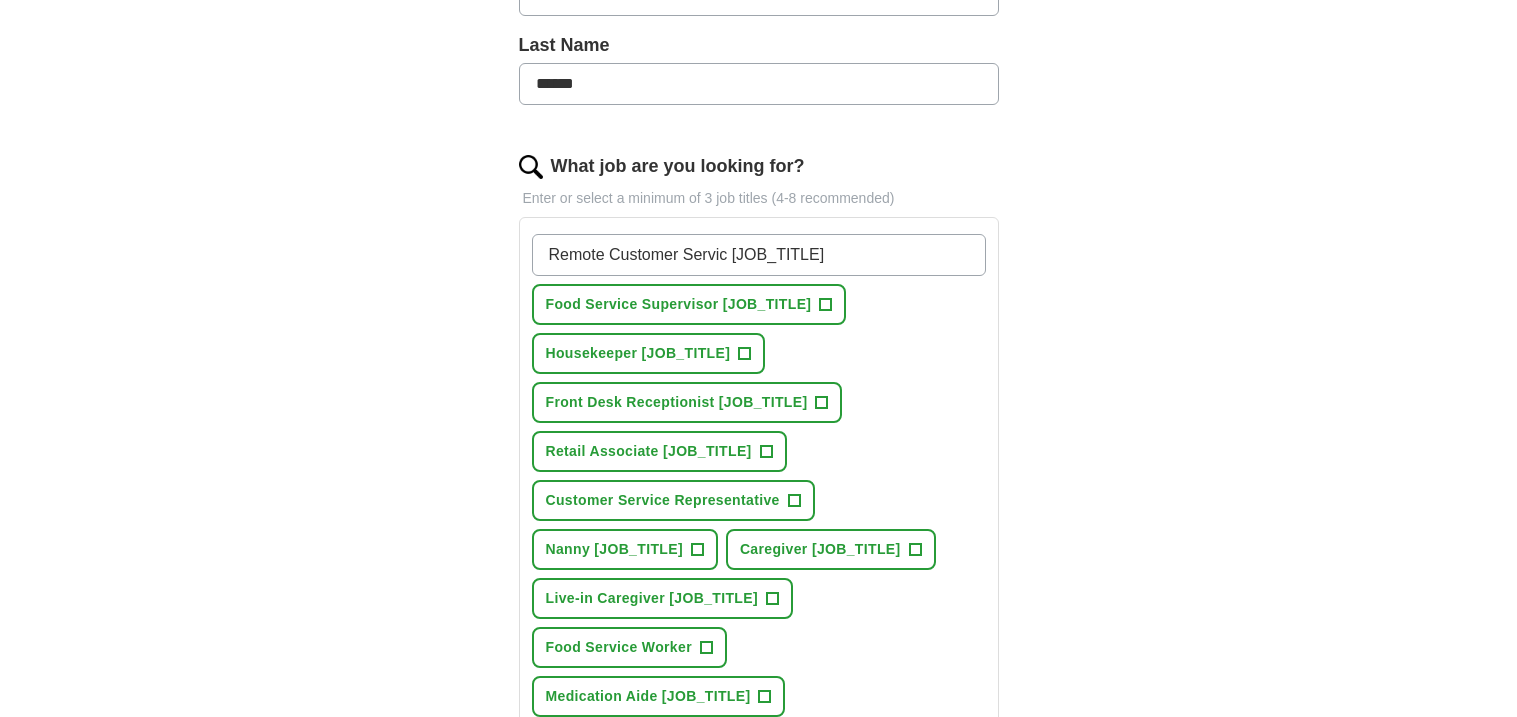 type on "Remote Customer Service [JOB_TITLE]" 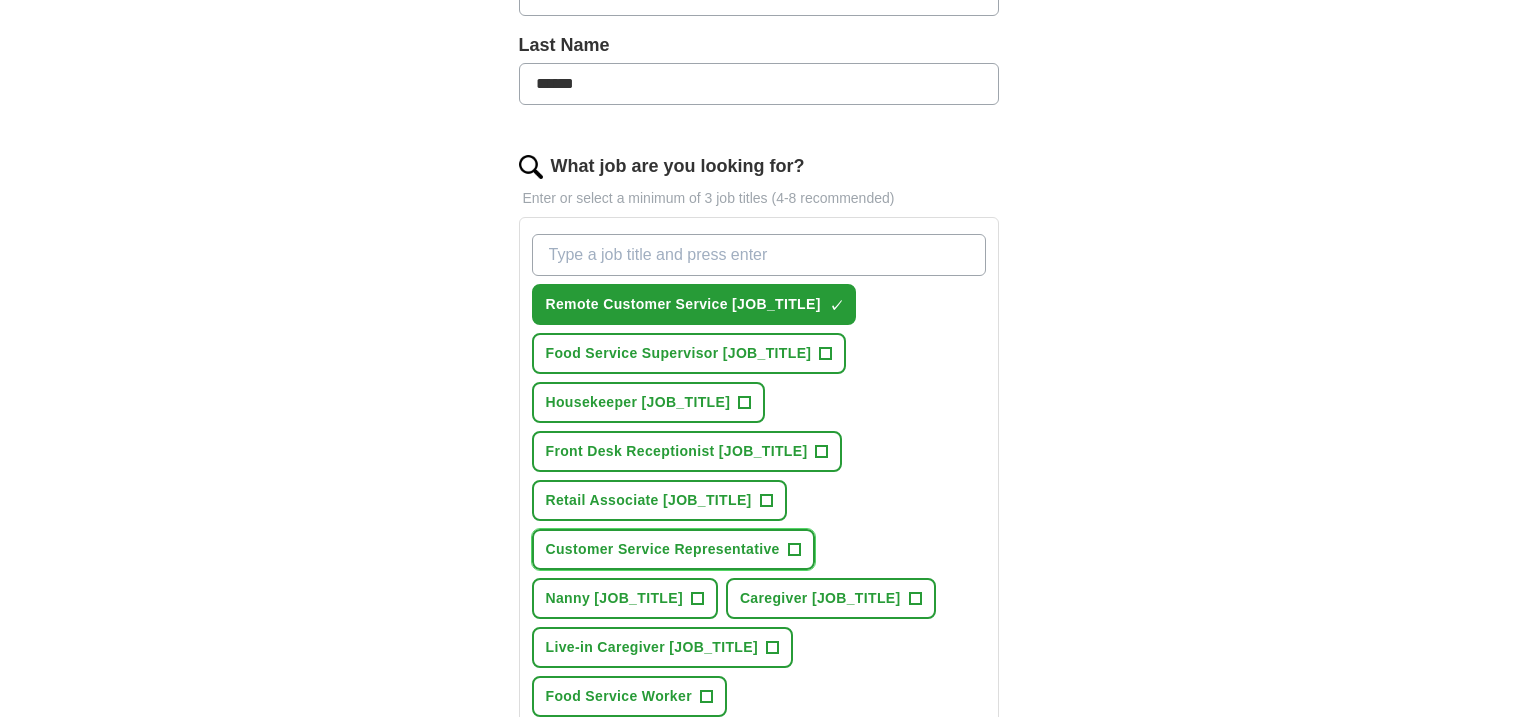 click on "+" at bounding box center [794, 550] 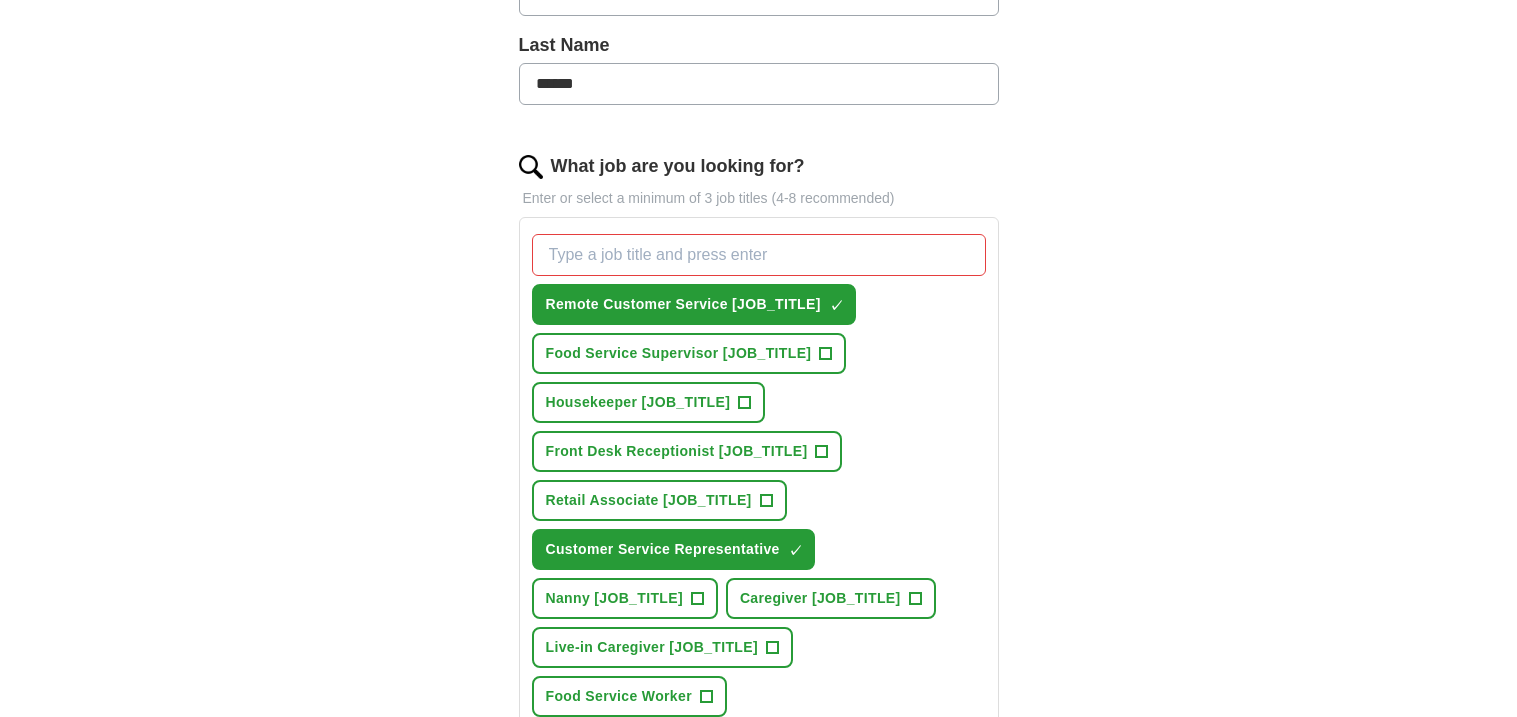 click on "What job are you looking for?" at bounding box center [759, 255] 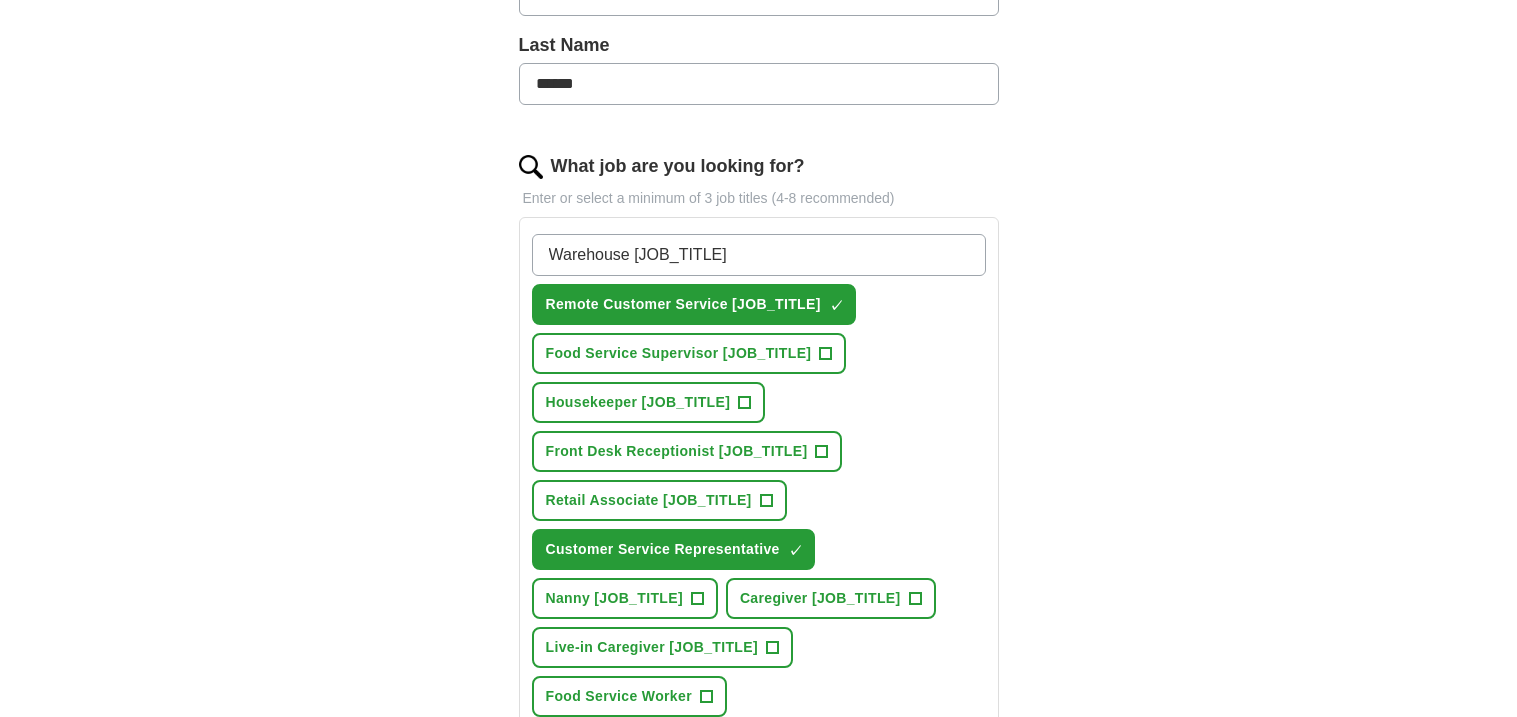 type on "Warehouse Associate" 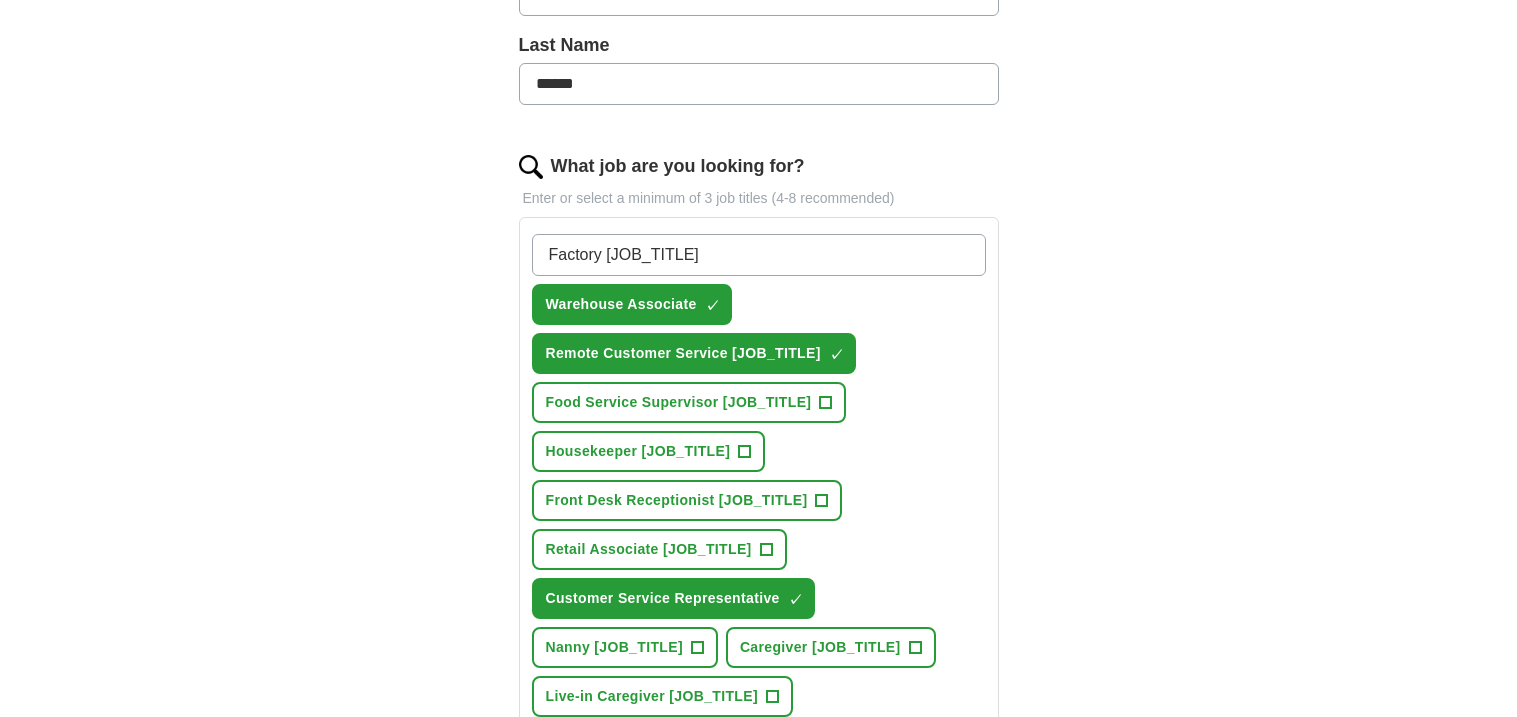 type on "Factory Worker [JOB_TITLE]" 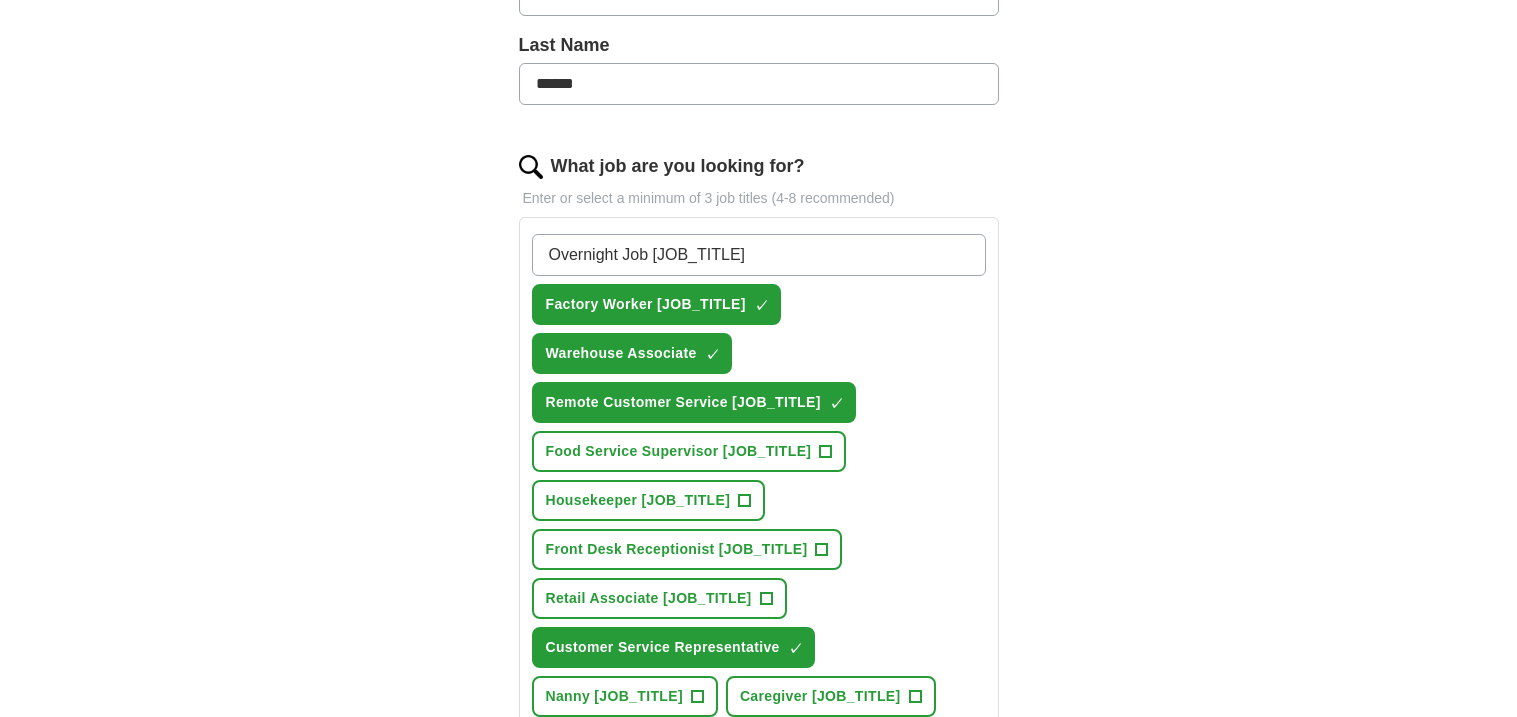 type on "Overnight Jobs [JOB_TITLE]" 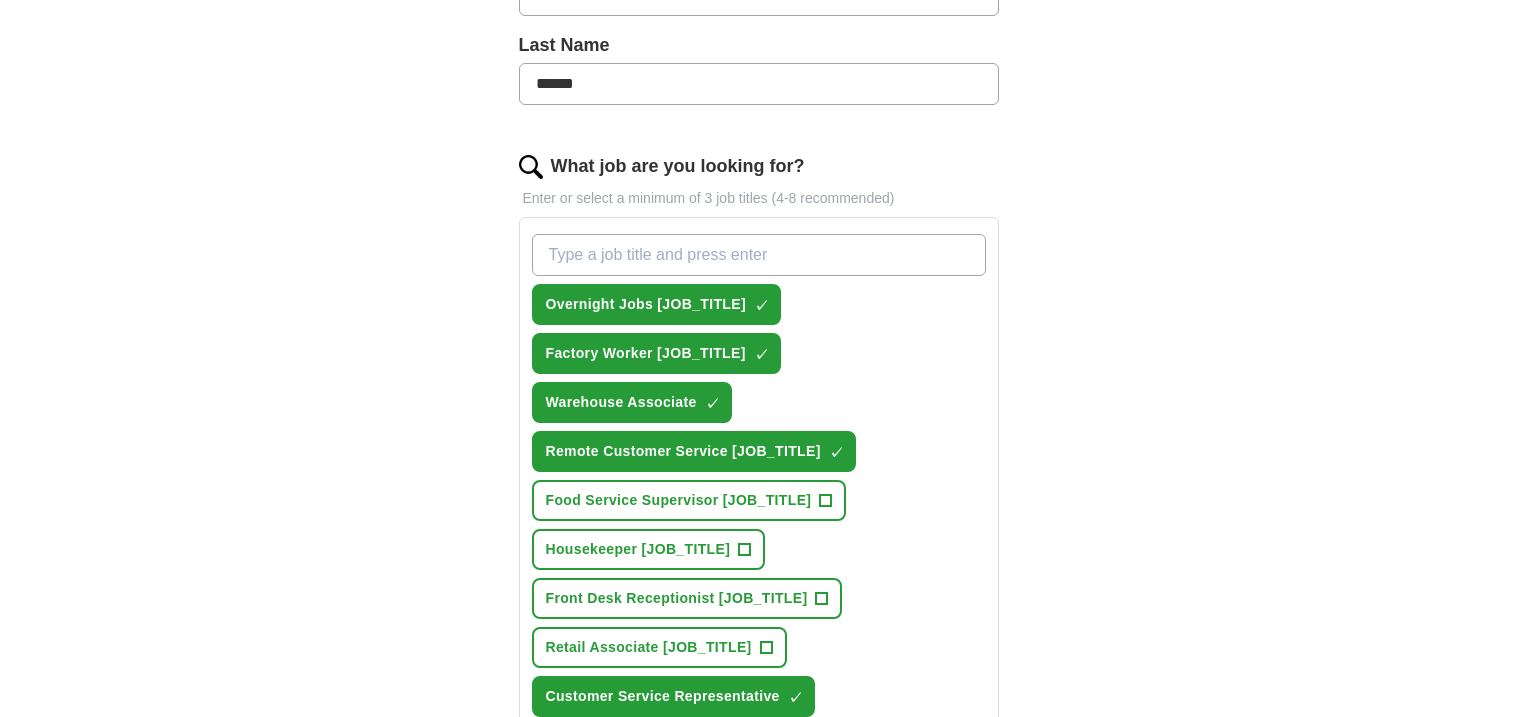 click on "What job are you looking for?" at bounding box center [759, 255] 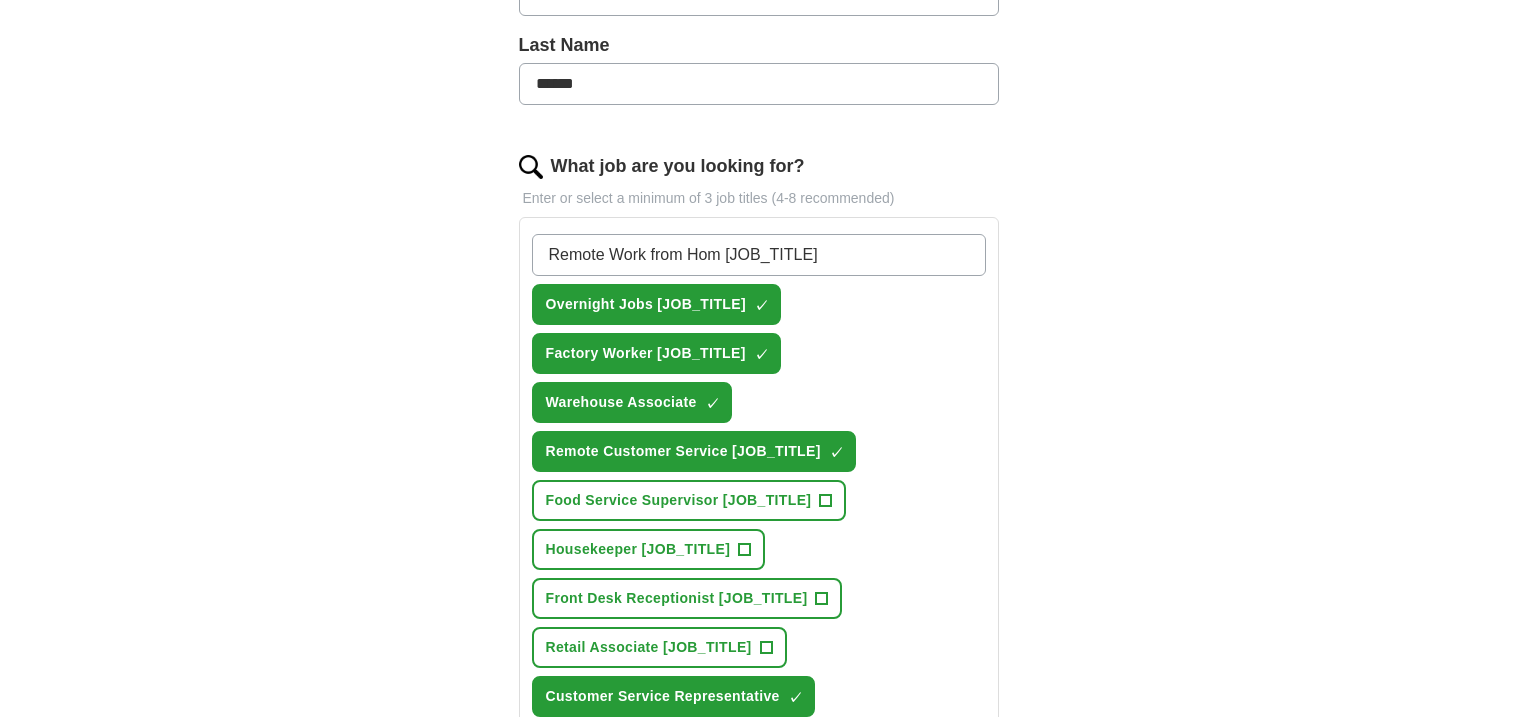 type on "Remote Work from Home [JOB_TITLE]" 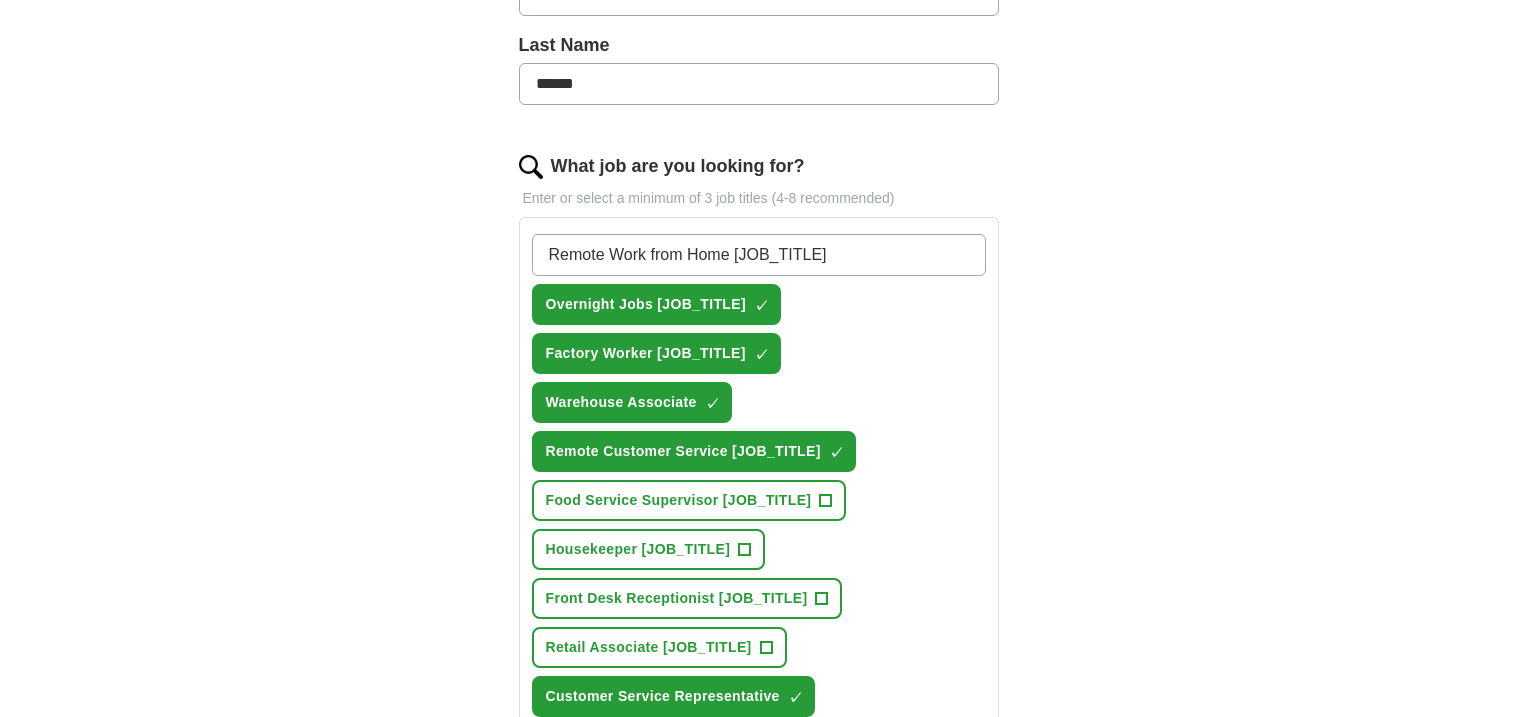 type 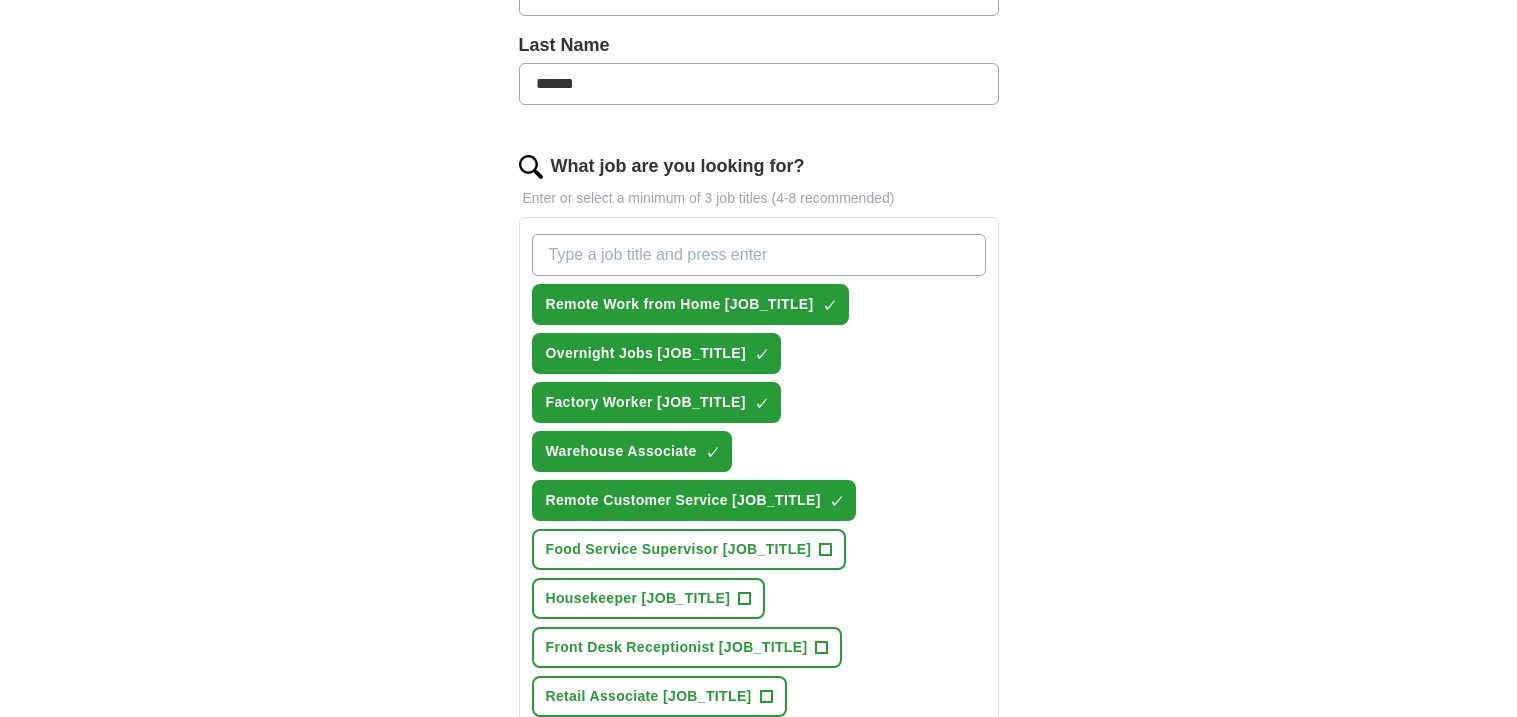 click on "ApplyIQ Let  ApplyIQ  do the hard work of searching and applying for jobs. Just tell us what you're looking for, and we'll do the rest. Select a resume [FILENAME] [DATE], [TIME] Upload a different  resume By uploading your  resume  you agree to our   T&Cs   and   Privacy Notice . First Name [FIRST_NAME] Last Name [LAST_NAME] What job are you looking for? Enter or select a minimum of 3 job titles (4-8 recommended) Remote Work from Home ✓ × Overnight Jobs ✓ × Factory Worker ✓ × Warehouse Associate ✓ × Remote Customer Service ✓ × Food Service Supervisor + Housekeeper + Front Desk Receptionist + Retail Associate + Customer Service Representative ✓ × Nanny + Caregiver + Live-in Caregiver + Food Service Worker + Medication Aide + Where do you want to work? 25 mile radius Advanced Start applying for jobs By registering, you consent to us applying to suitable jobs for you" at bounding box center (759, 458) 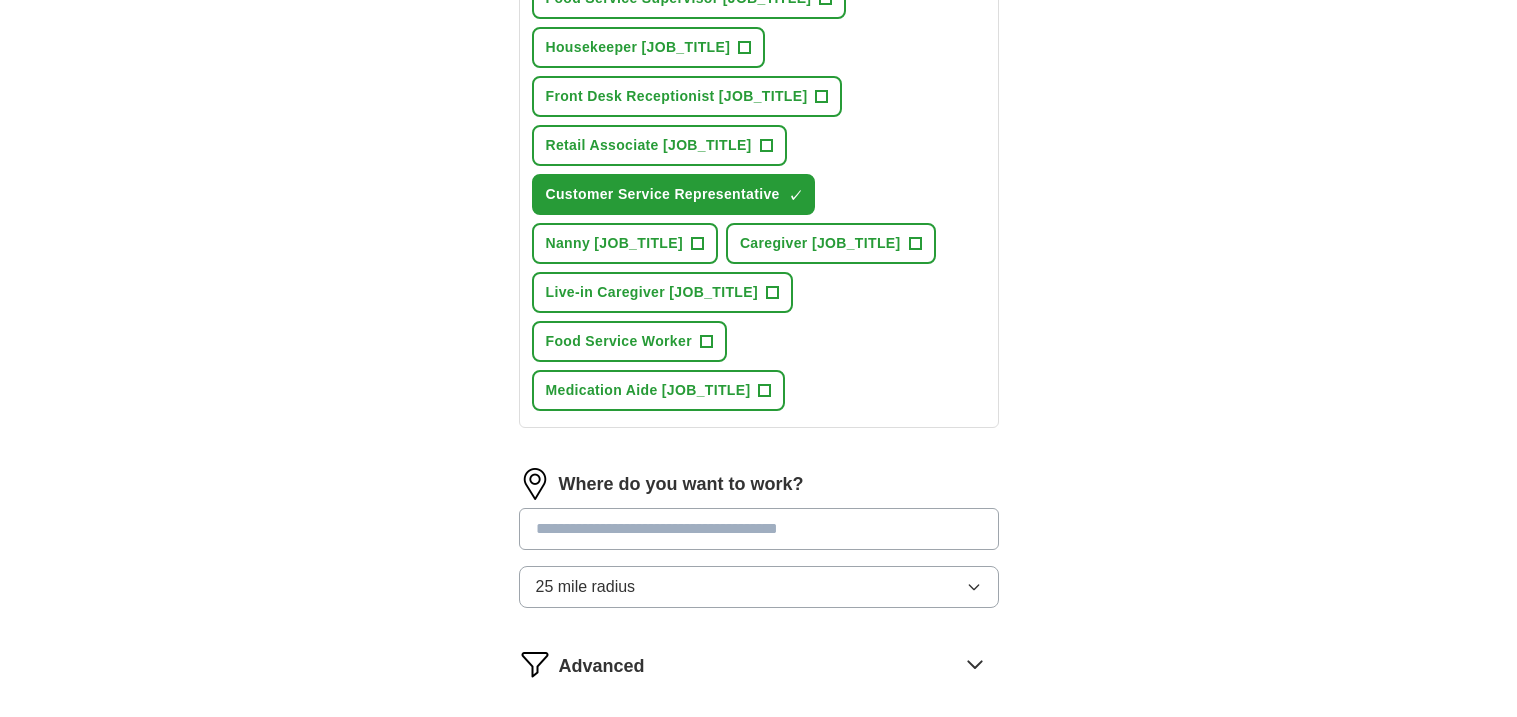 scroll, scrollTop: 1071, scrollLeft: 0, axis: vertical 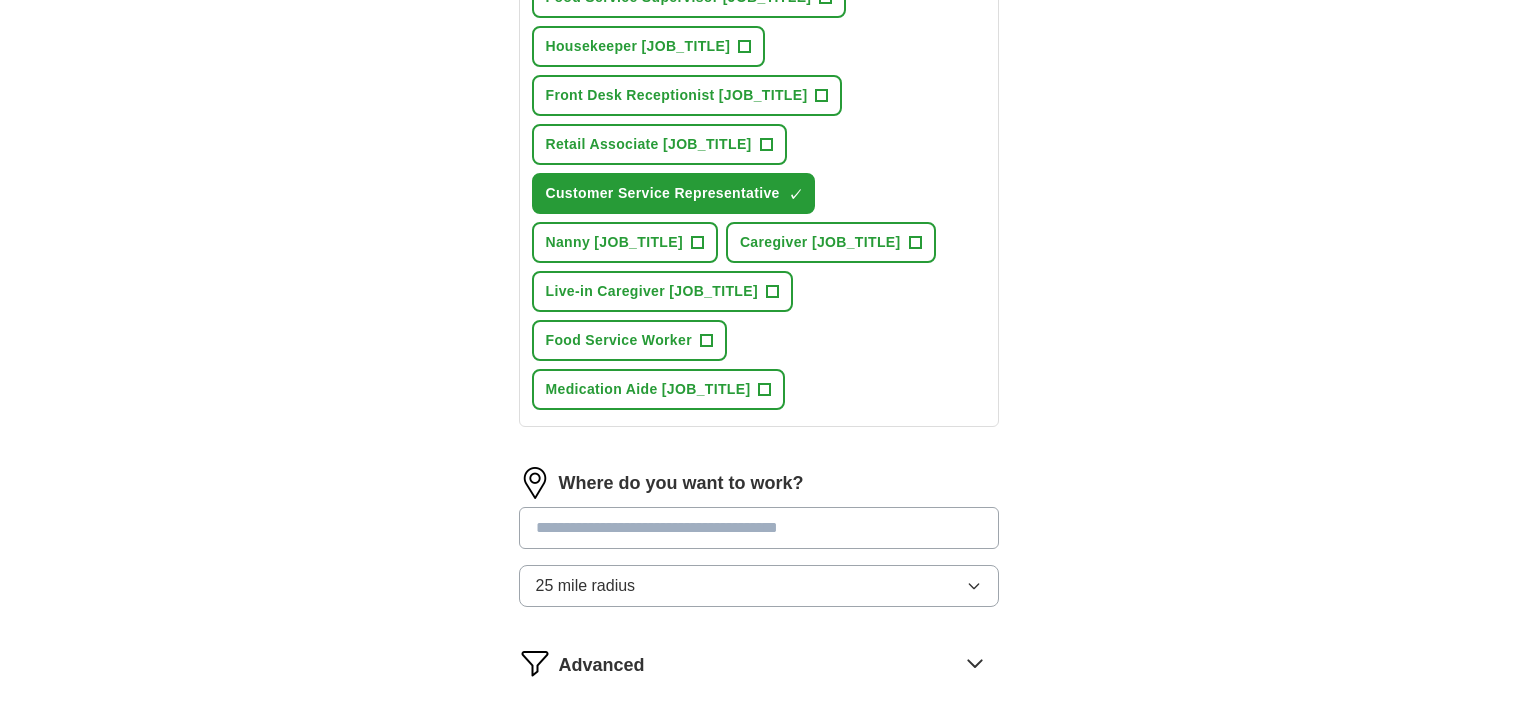 click at bounding box center (759, 528) 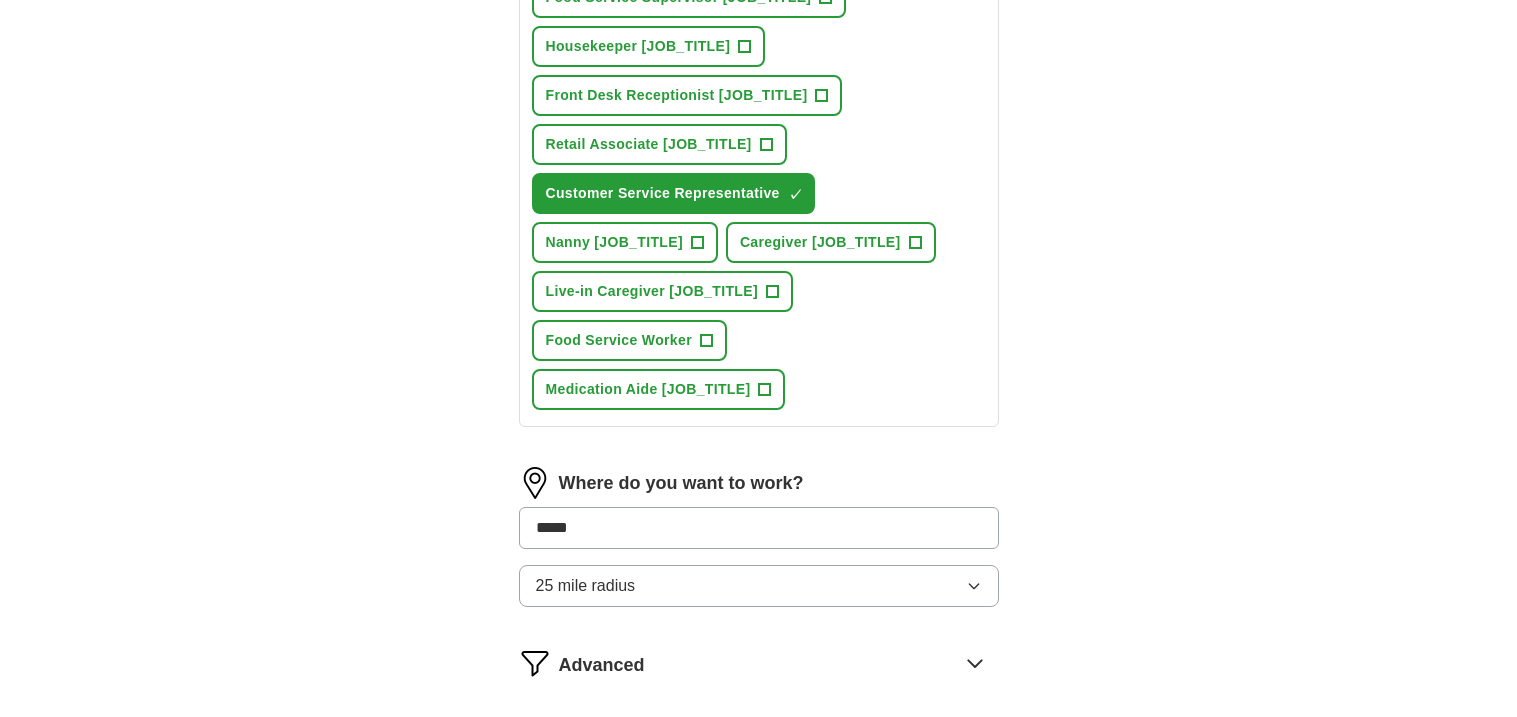 click on "Start applying for jobs" at bounding box center (759, 748) 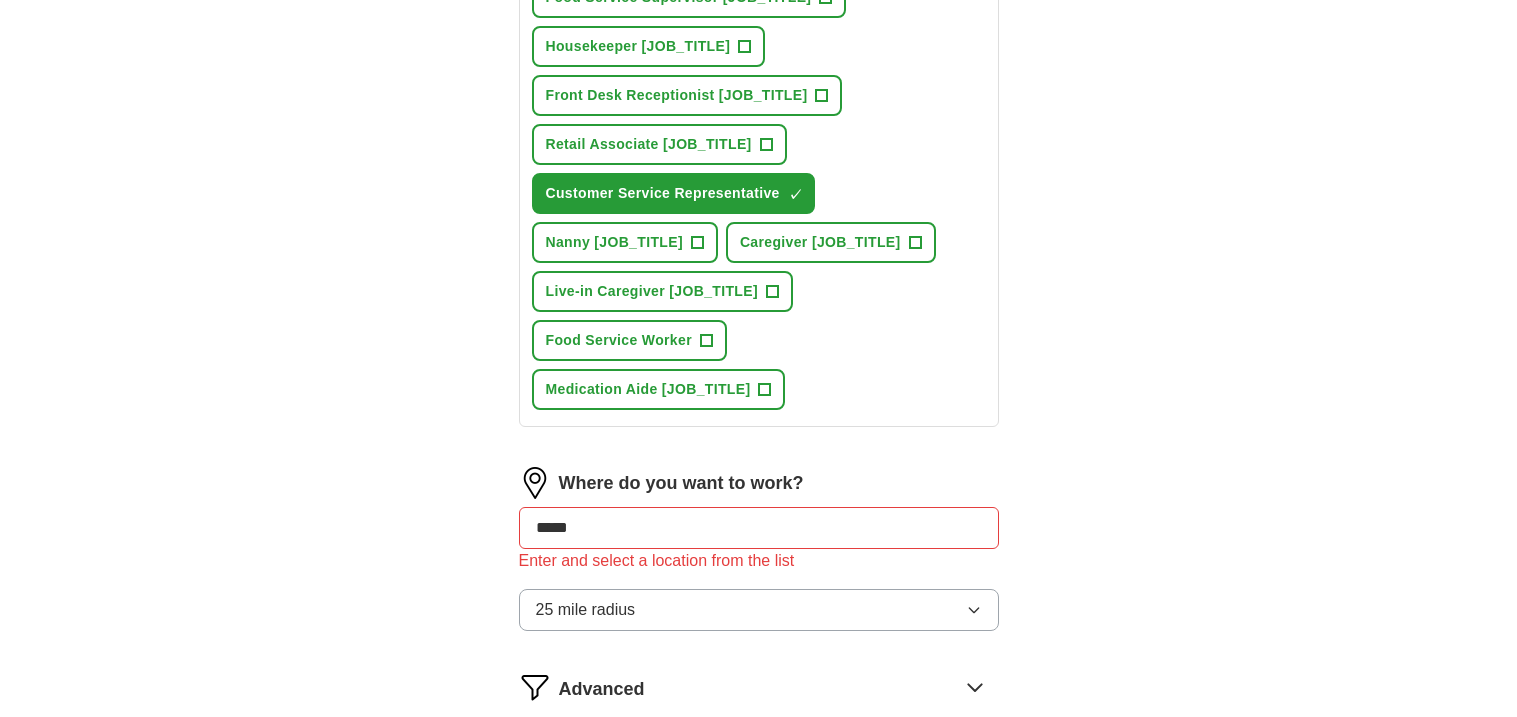 drag, startPoint x: 623, startPoint y: 216, endPoint x: 469, endPoint y: 248, distance: 157.28954 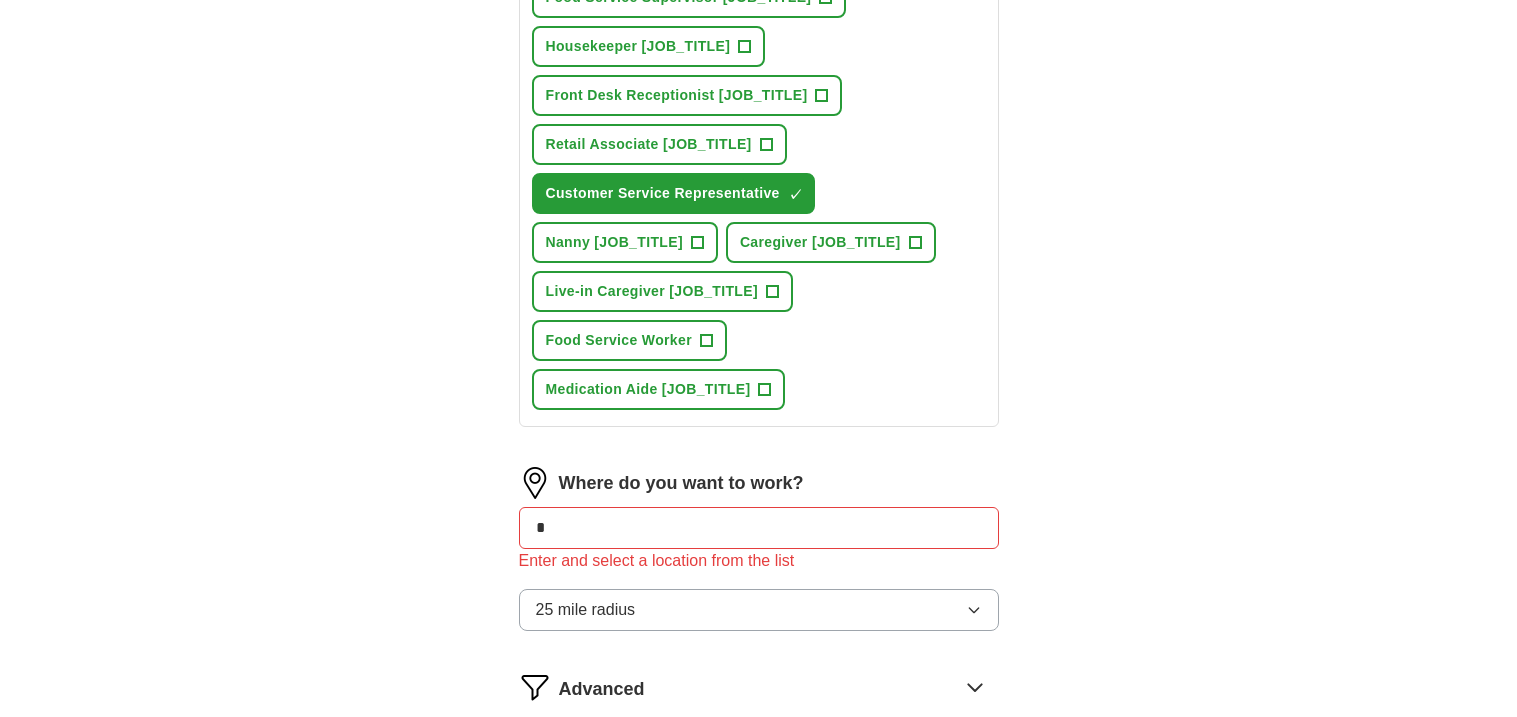 type on "*" 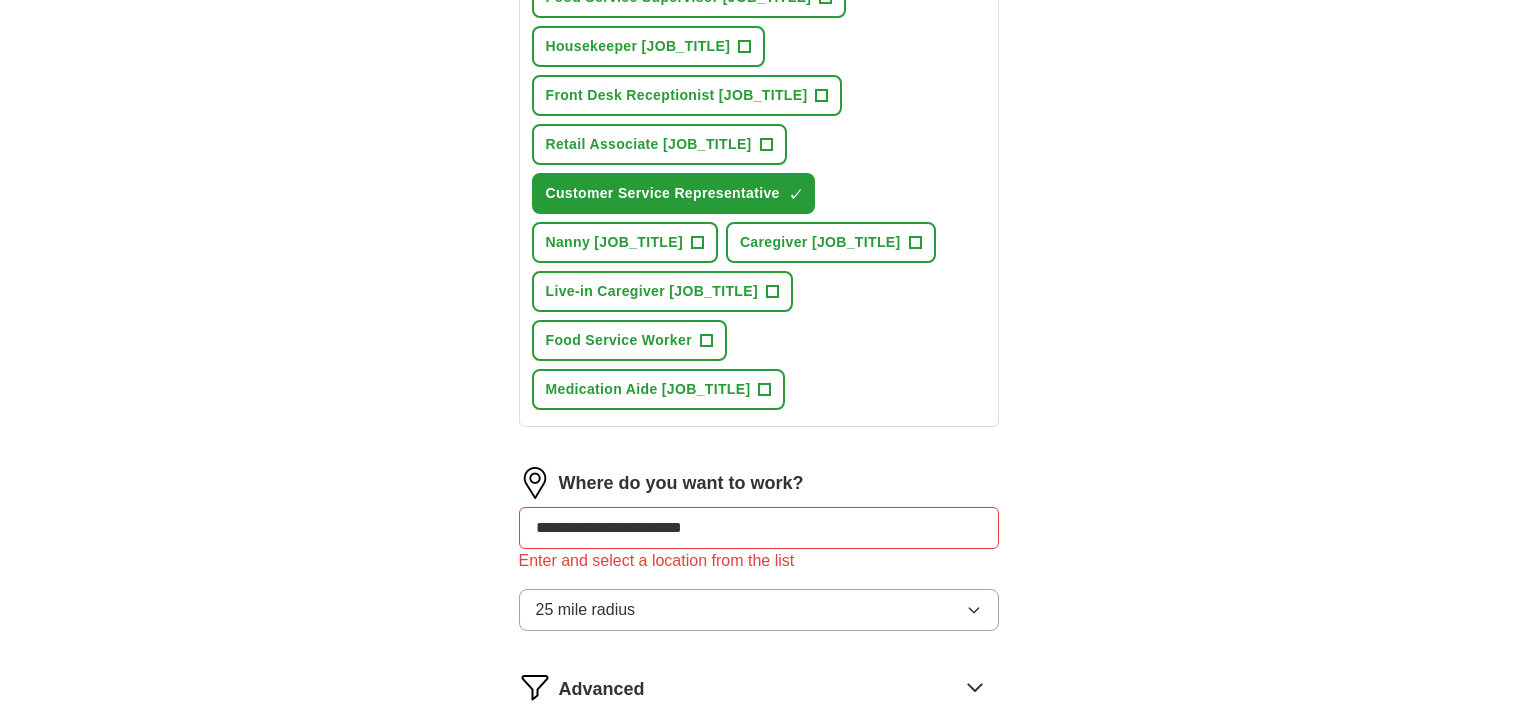 type on "**********" 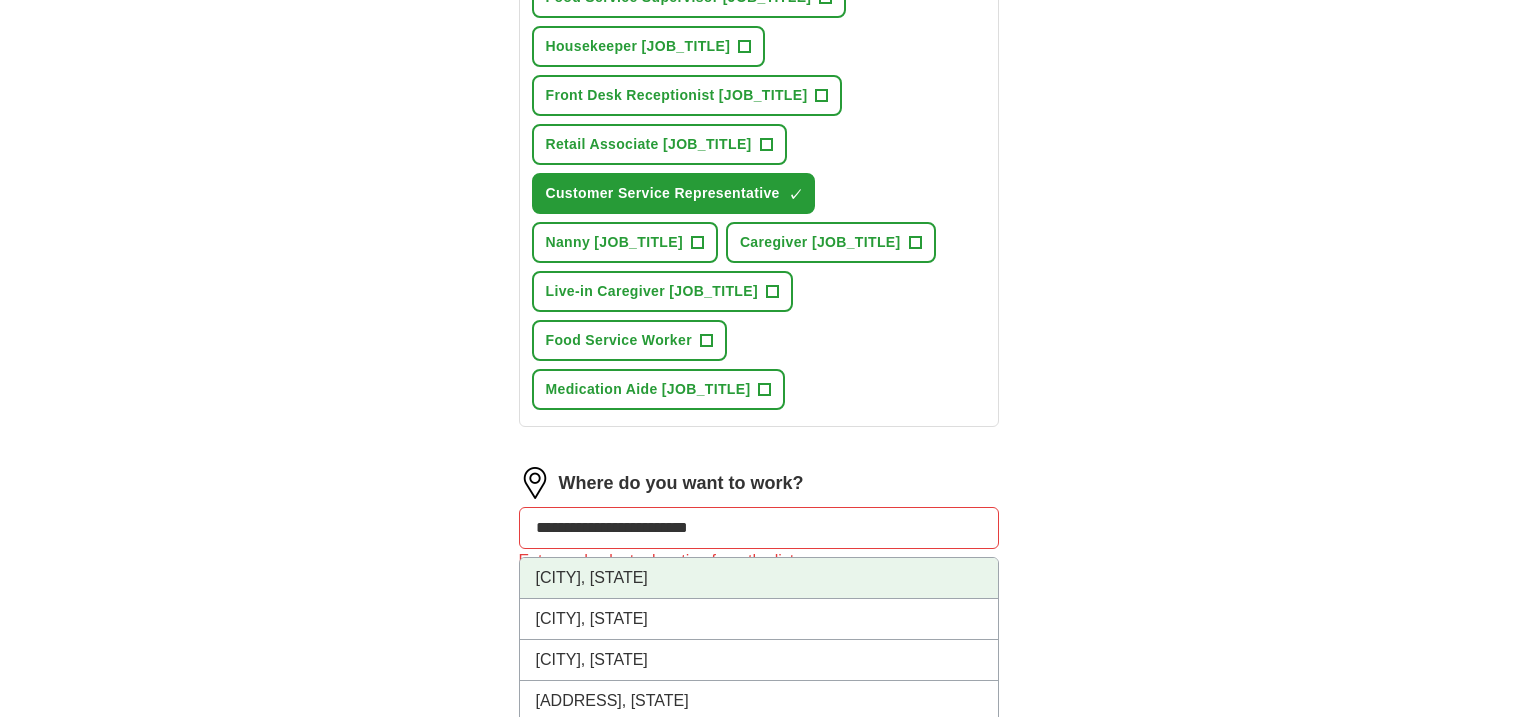 click on "[CITY], [STATE]" at bounding box center (759, 578) 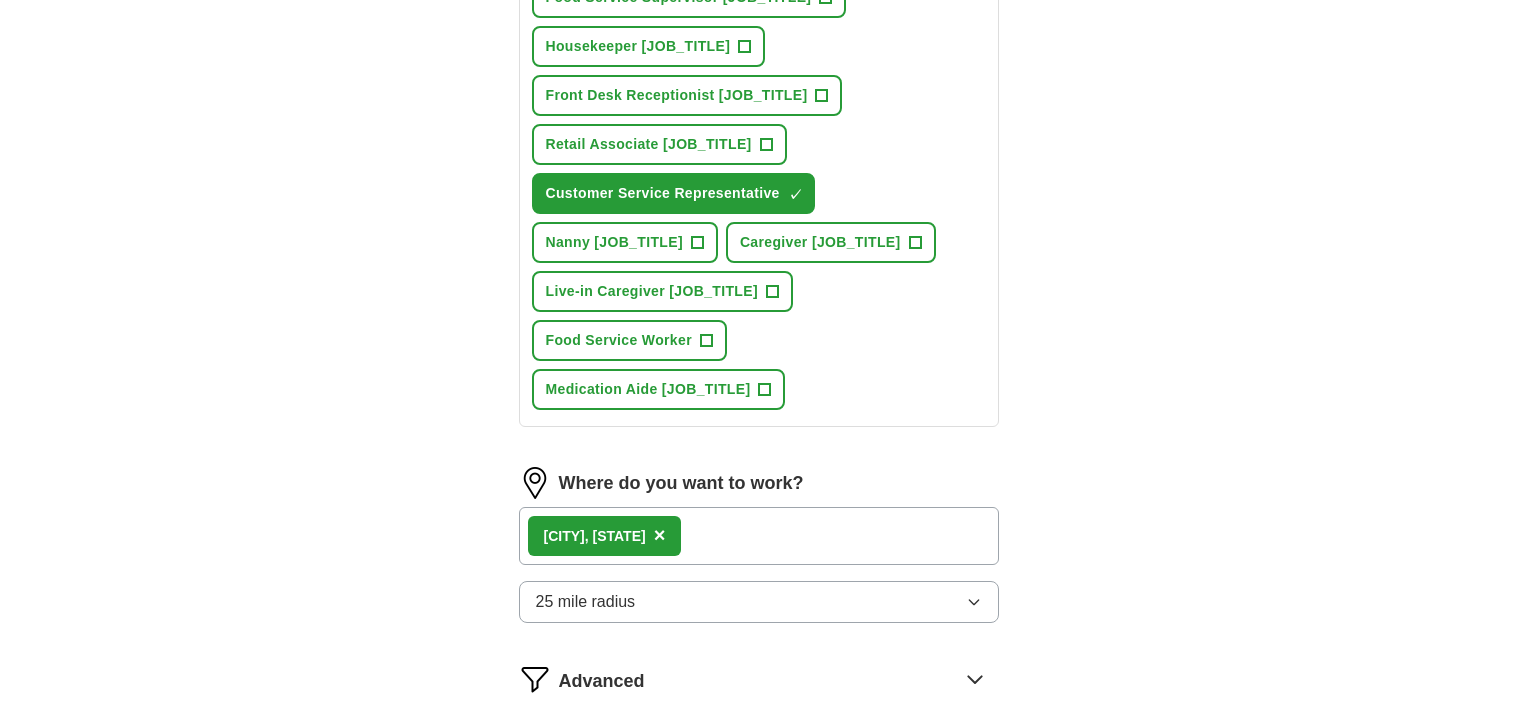 click on "Advanced" at bounding box center [779, 679] 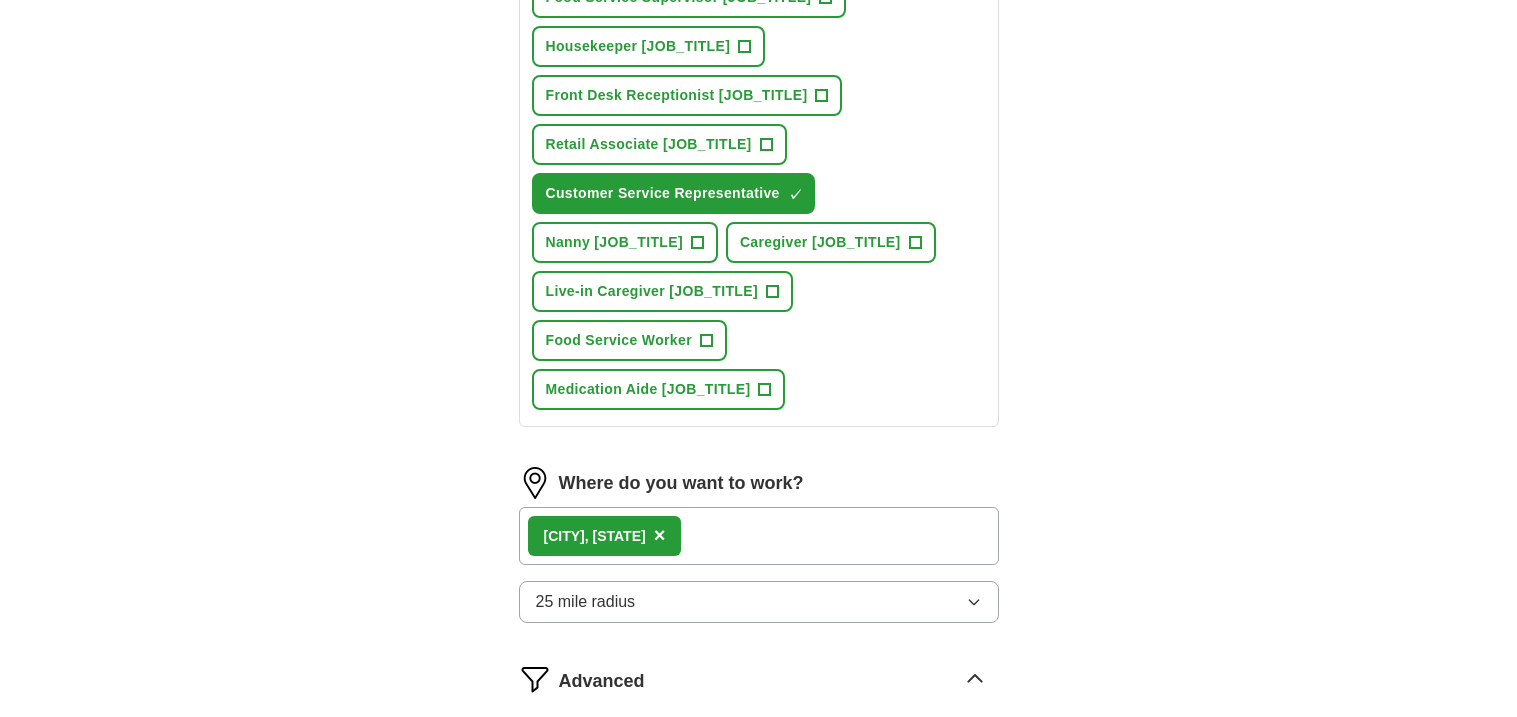 click on "Start applying for jobs" at bounding box center [759, 960] 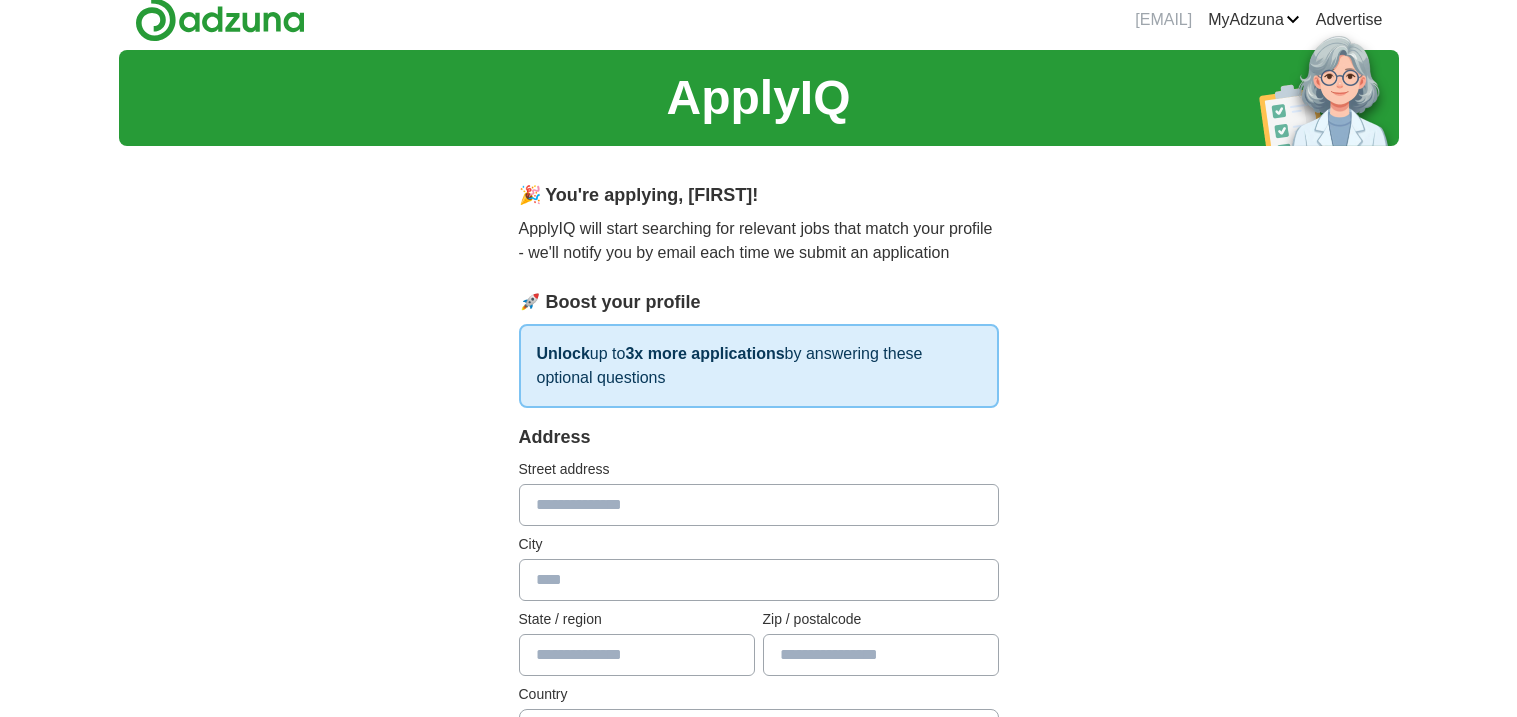 scroll, scrollTop: 0, scrollLeft: 0, axis: both 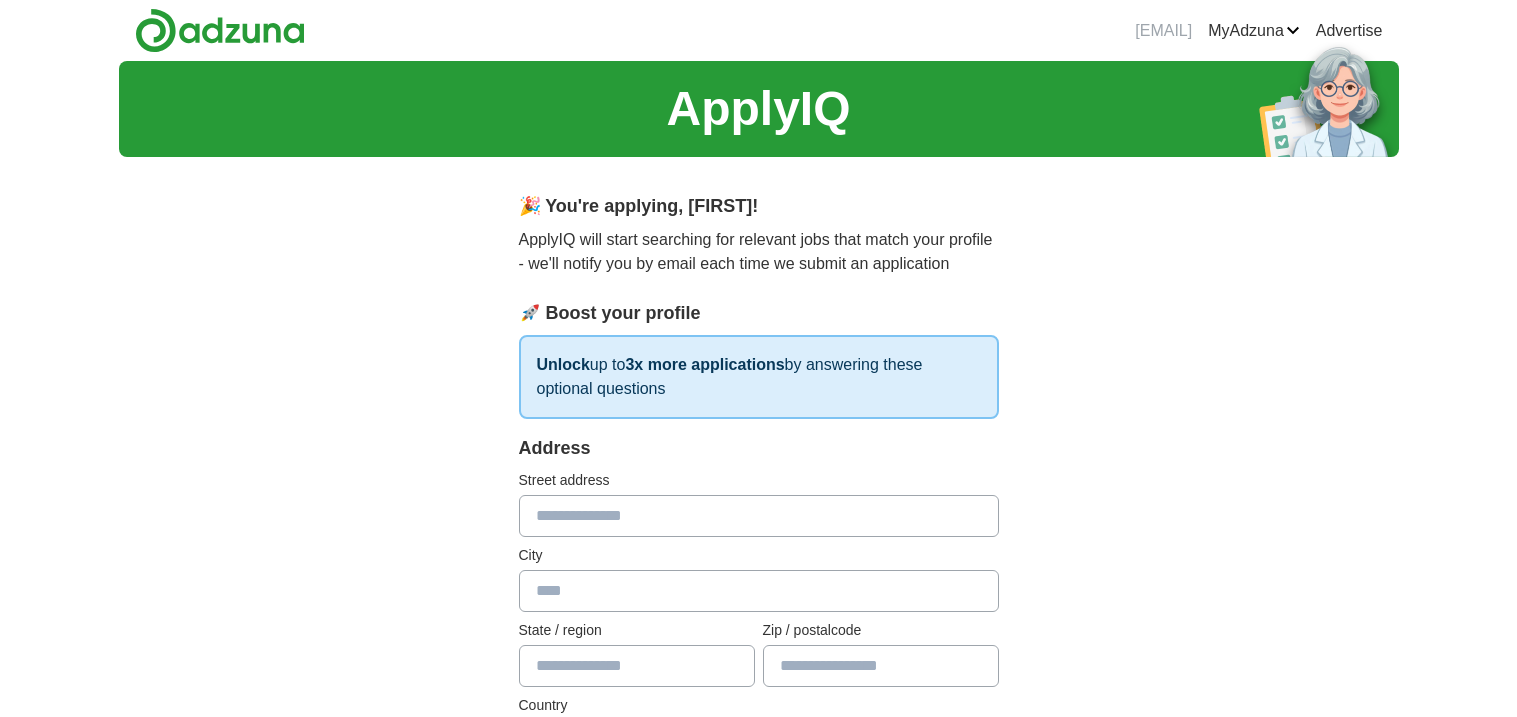 click on "ApplyIQ 🎉 You're applying , [FIRST] ! ApplyIQ will start searching for relevant jobs that match your profile - we'll notify you by email each time we submit an application 🚀 Boost your profile Unlock  up to  3x more applications  by answering these optional questions Address Street address [STREET_ADDRESS] City [CITY] State / region [STATE] Zip / postalcode [ZIP_CODE] Country Please select... Phone number [PHONE_NUMBER]" at bounding box center [759, 958] 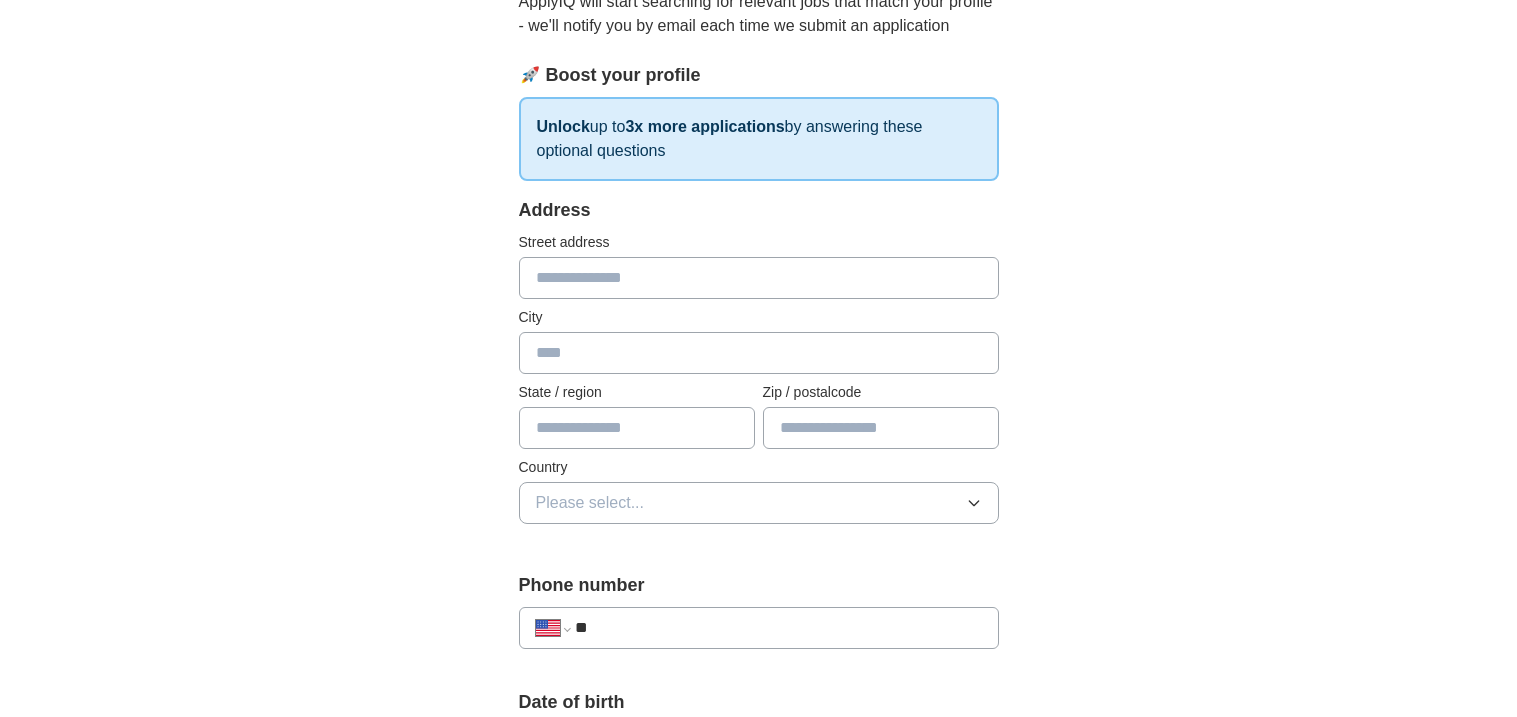 scroll, scrollTop: 239, scrollLeft: 0, axis: vertical 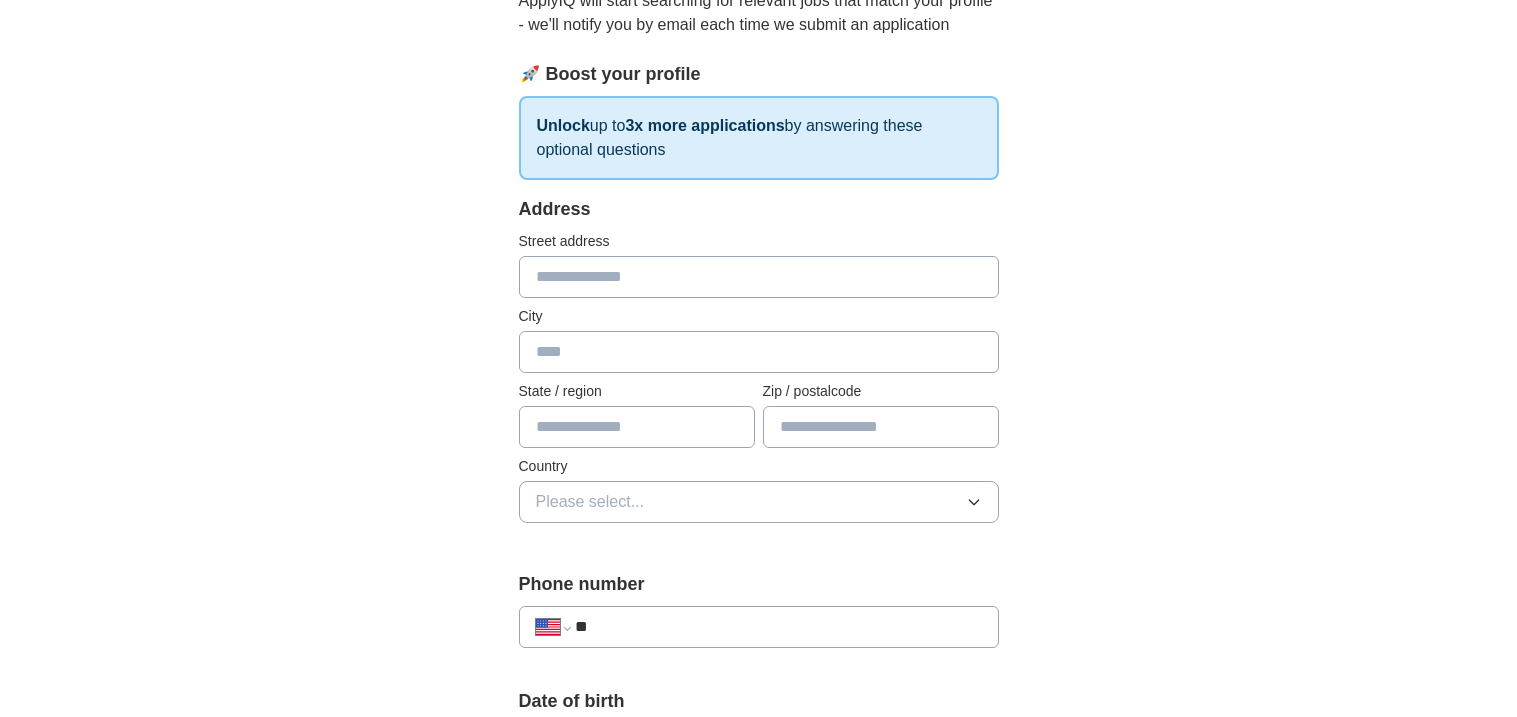 click at bounding box center [759, 277] 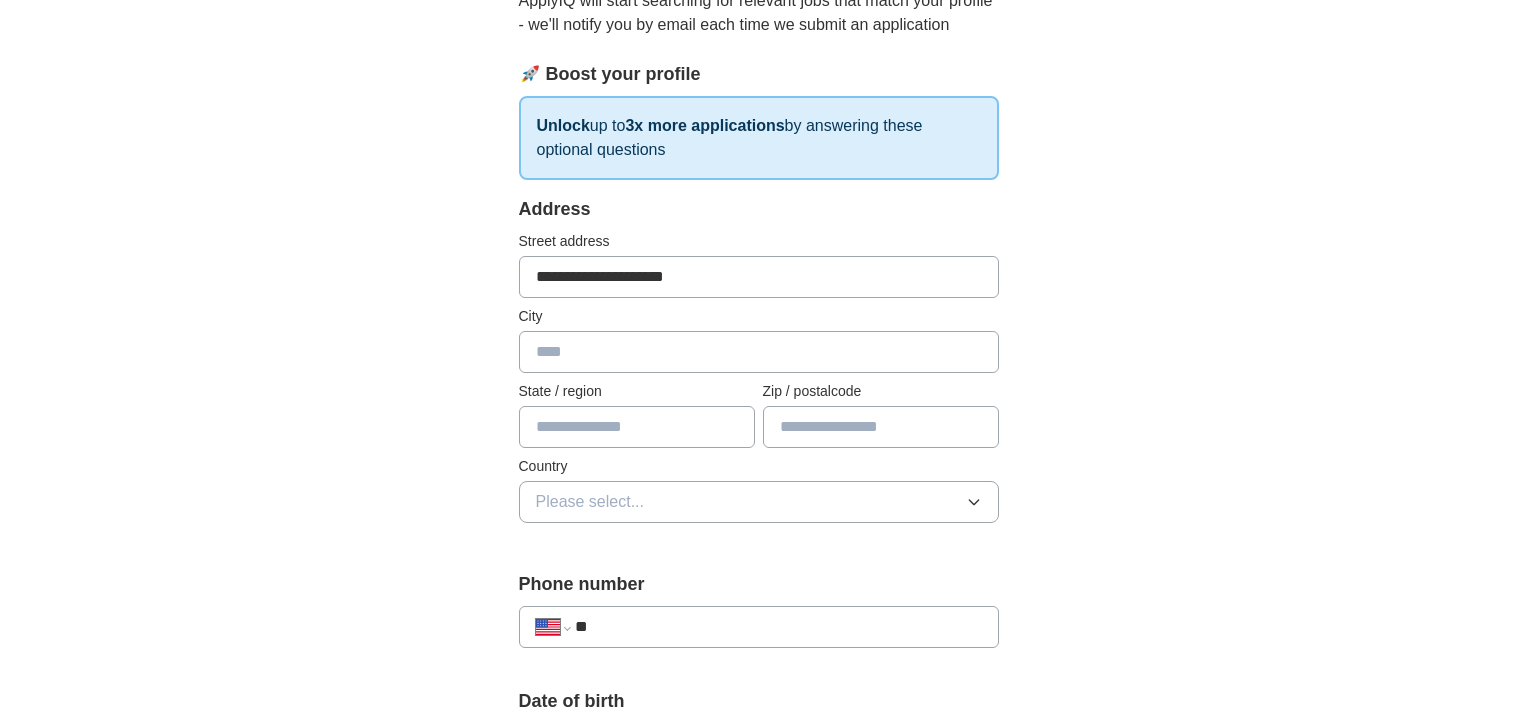 type on "**********" 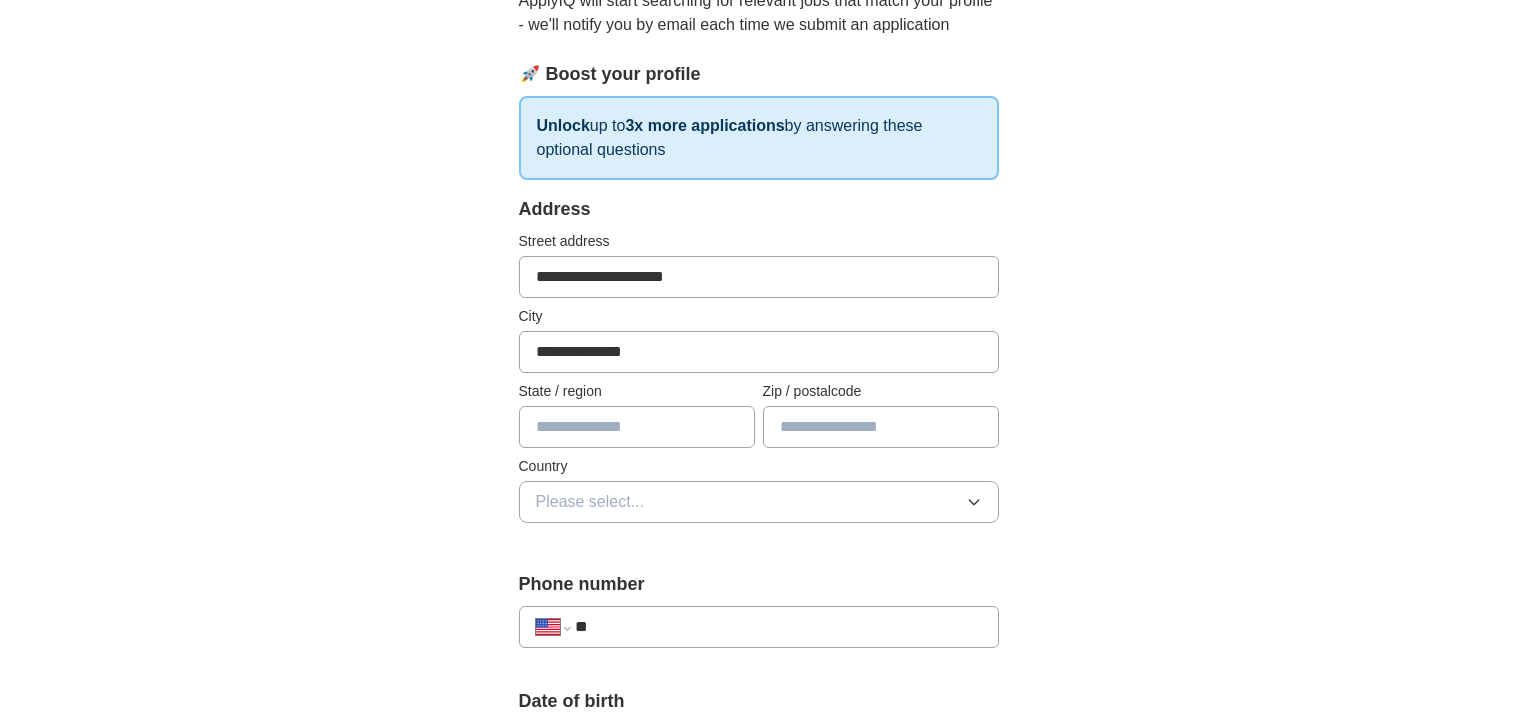 type on "**" 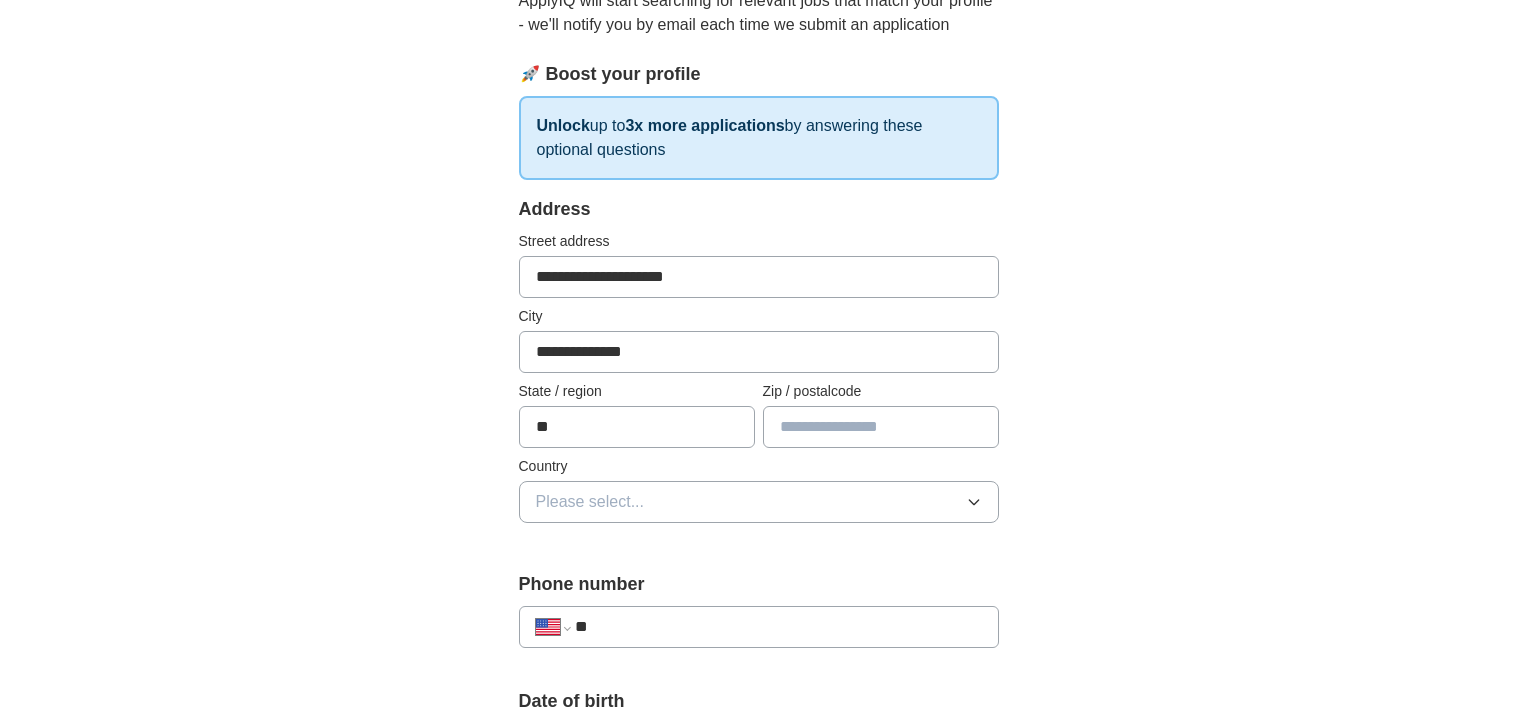 type on "*****" 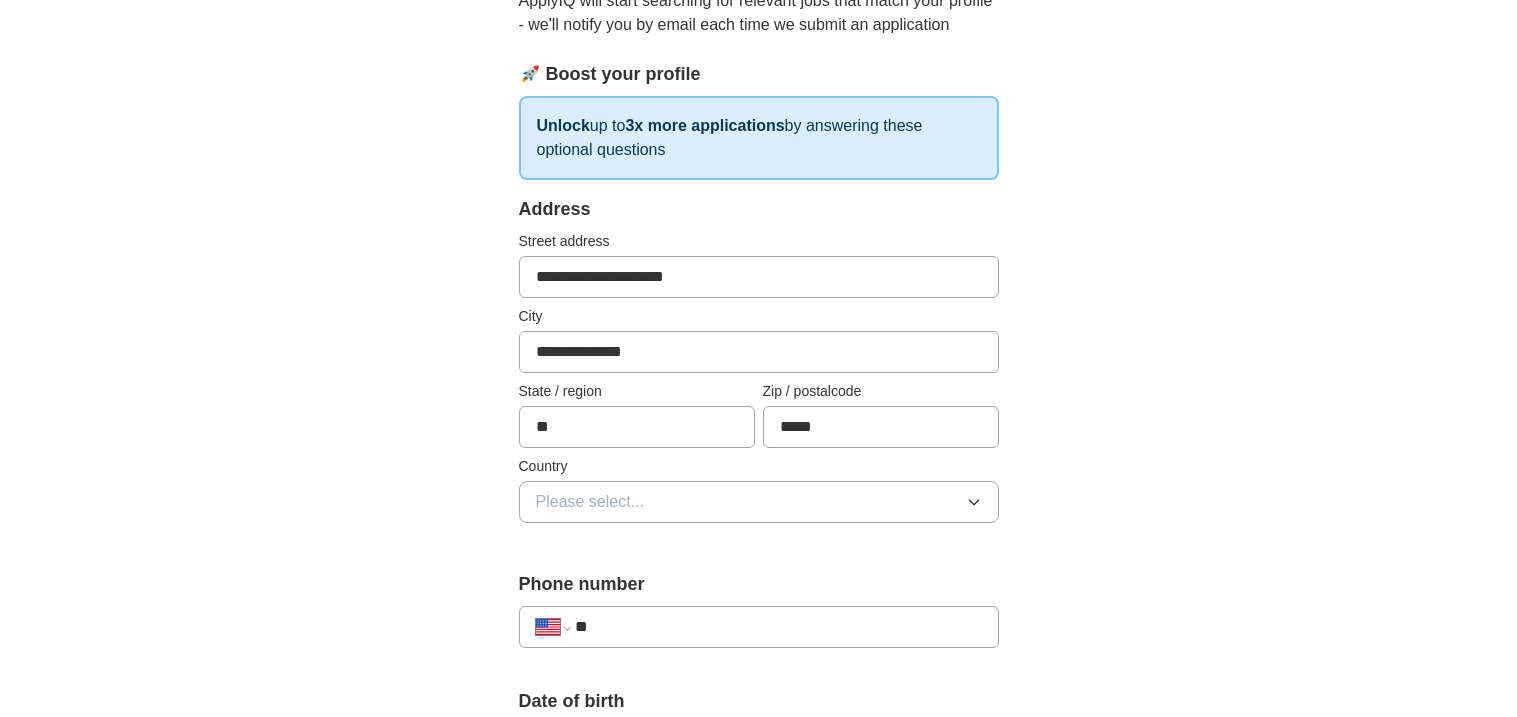 click on "ApplyIQ 🎉 You're applying , [FIRST] ! ApplyIQ will start searching for relevant jobs that match your profile - we'll notify you by email each time we submit an application 🚀 Boost your profile Unlock  up to  3x more applications  by answering these optional questions Address Street address [STREET_ADDRESS] City [CITY] State / region [STATE] Zip / postalcode [ZIP_CODE] Country Please select... Phone number [PHONE_NUMBER]" at bounding box center [759, 719] 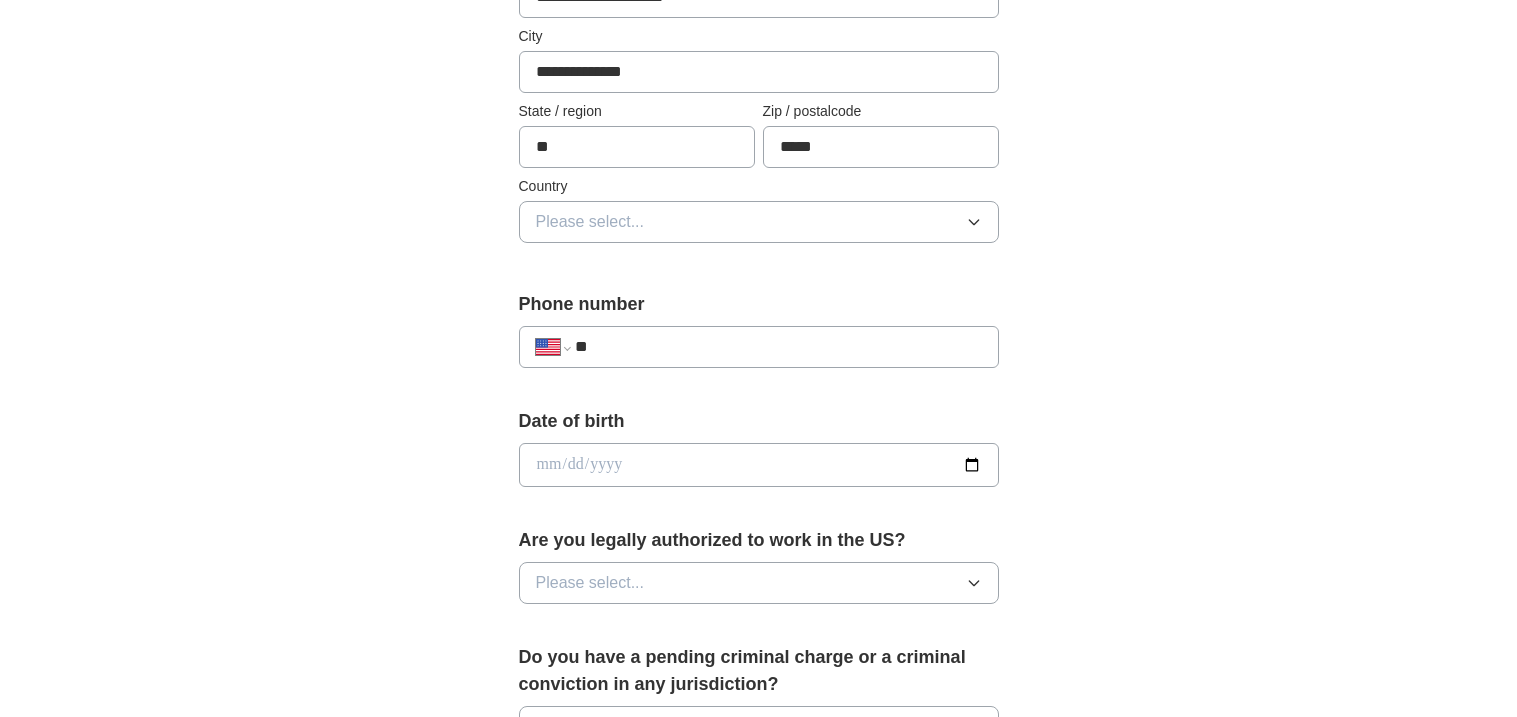 scroll, scrollTop: 559, scrollLeft: 0, axis: vertical 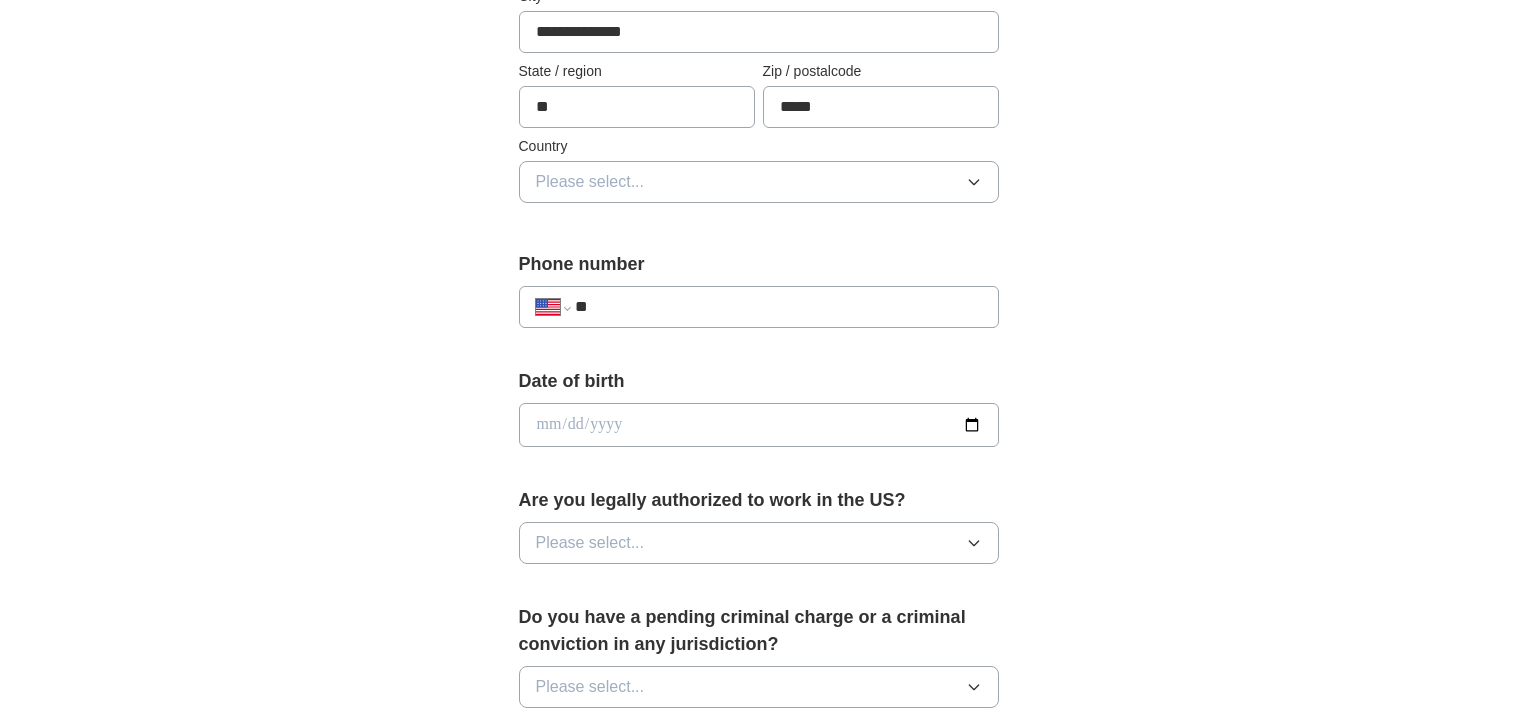 click on "Please select..." at bounding box center [759, 182] 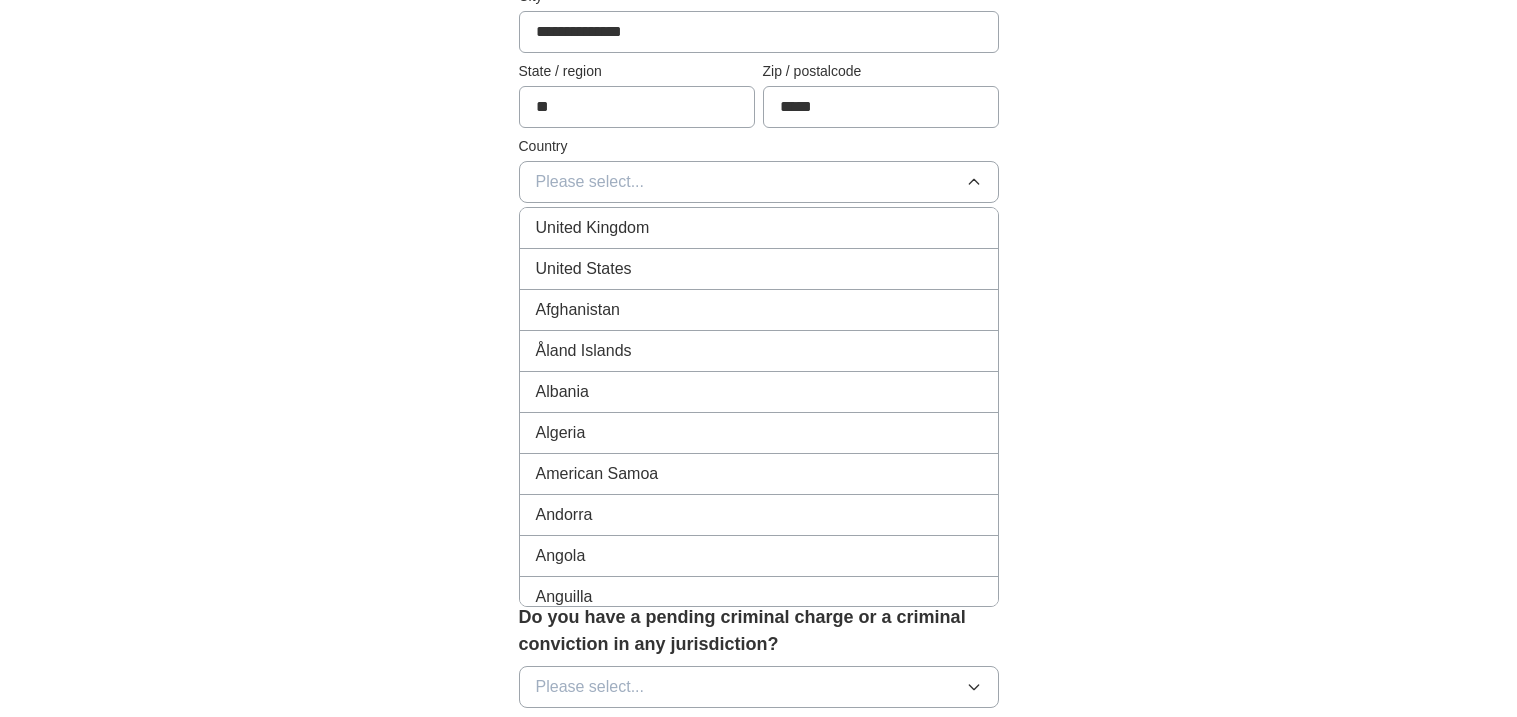 click on "United States" at bounding box center [759, 269] 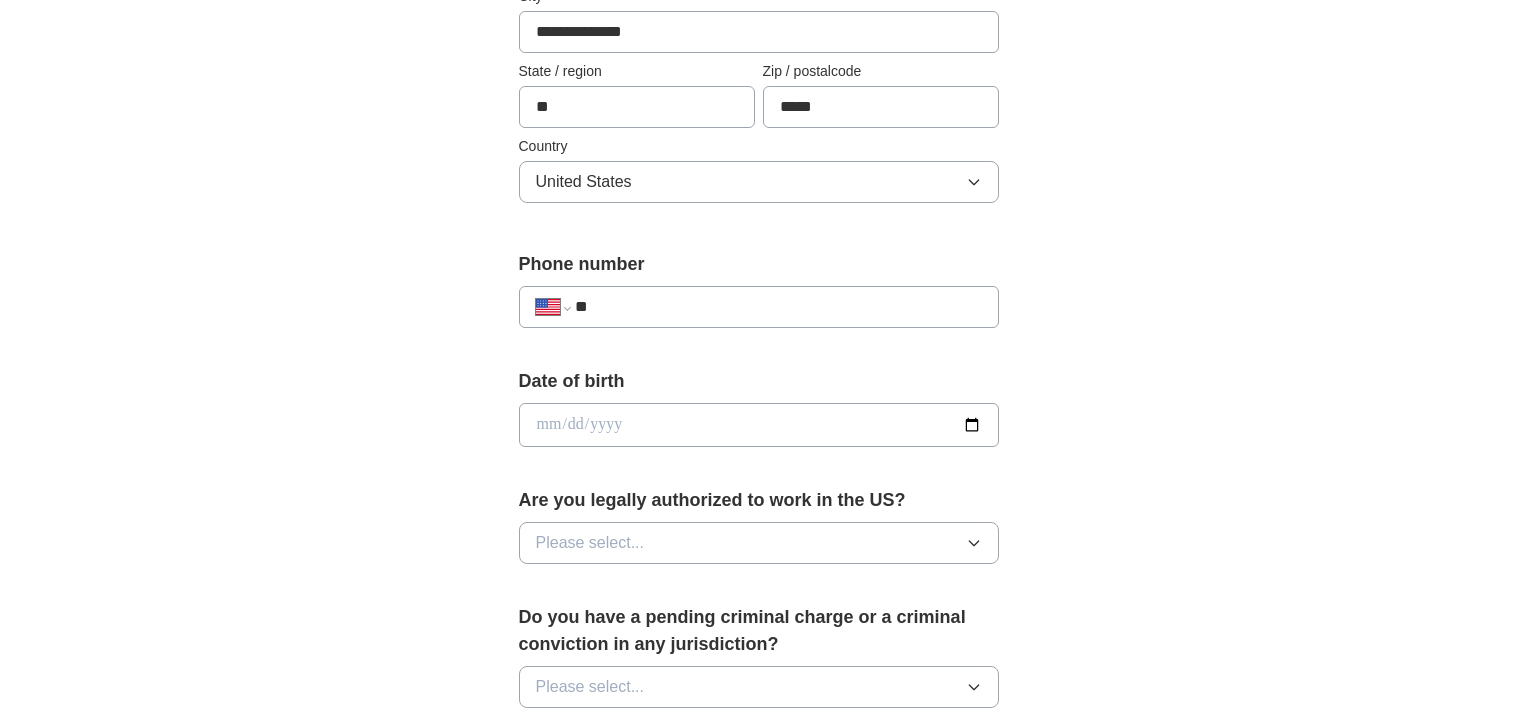 click on "**" at bounding box center [778, 307] 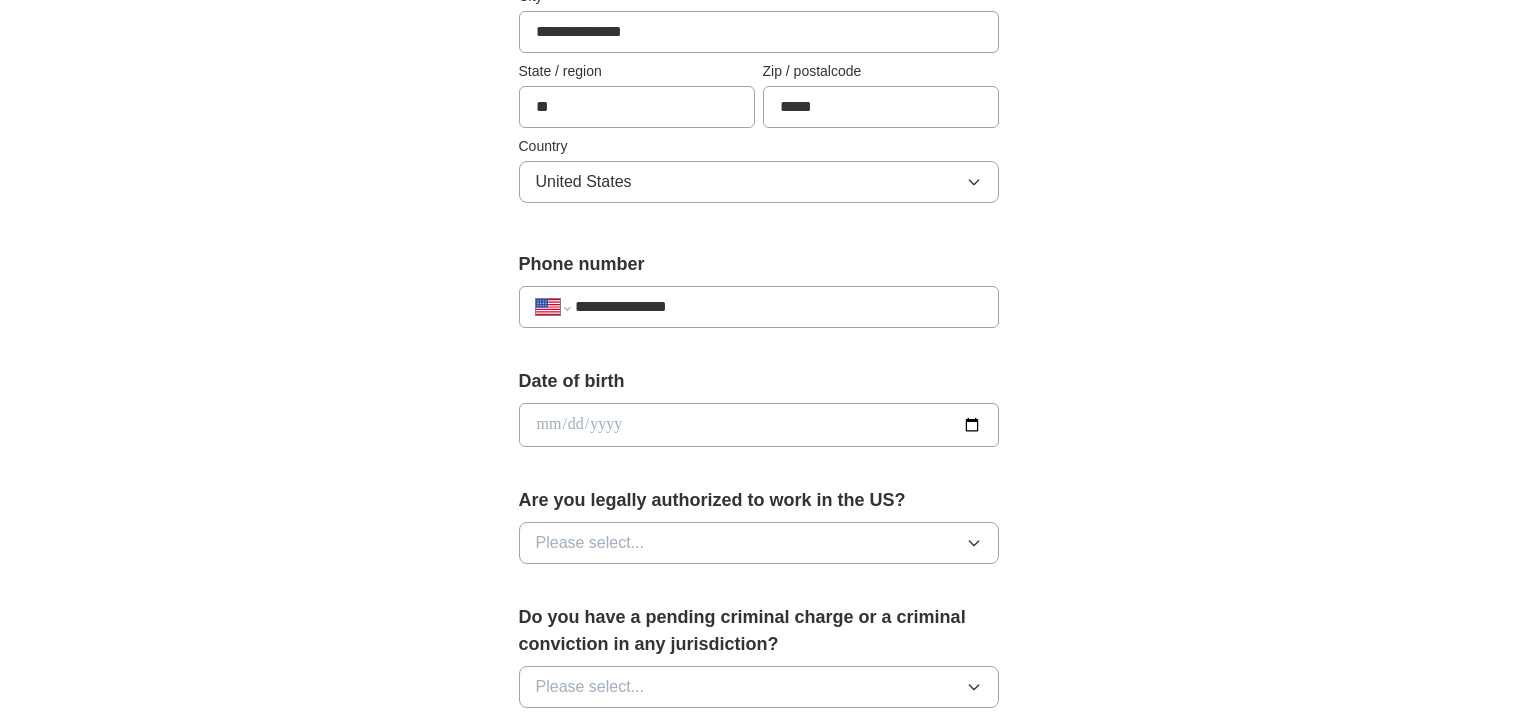 type on "**********" 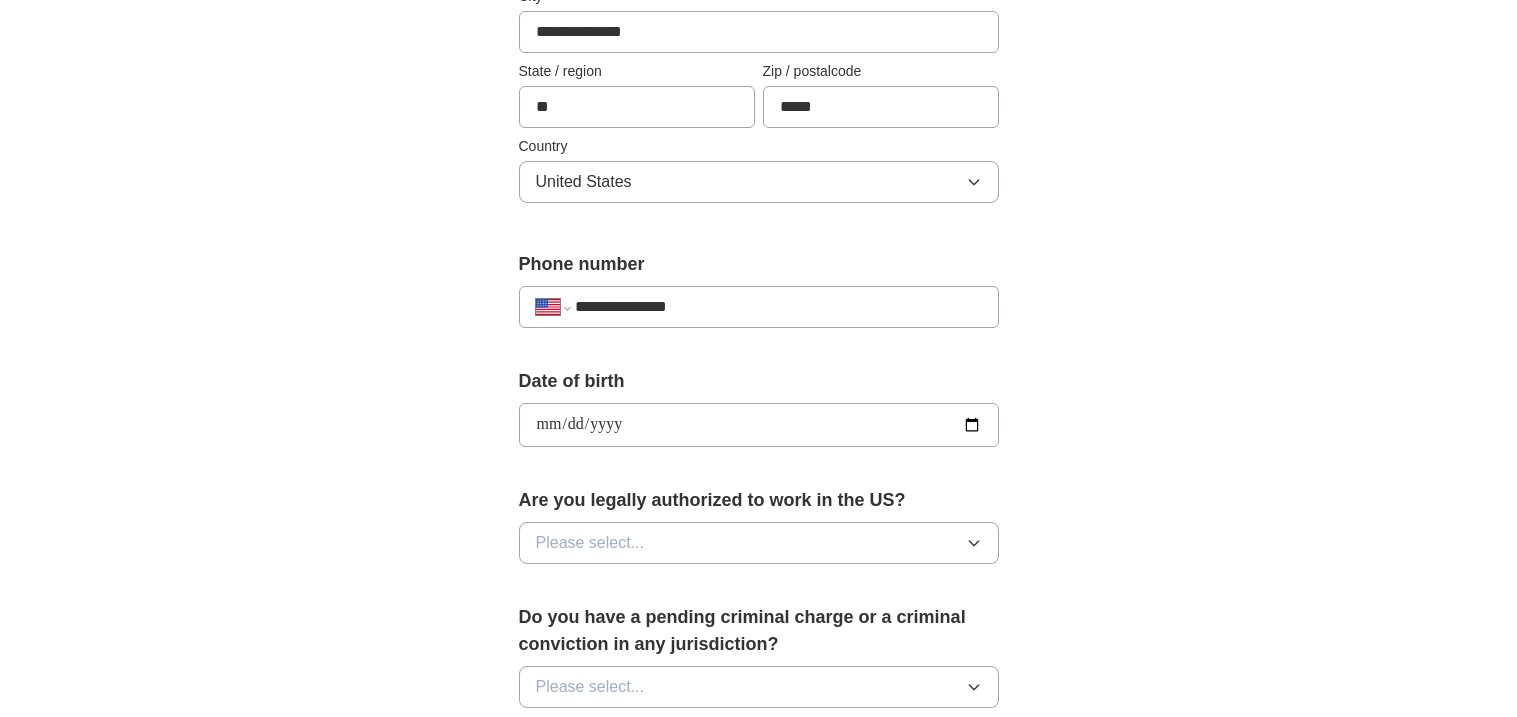 type on "**********" 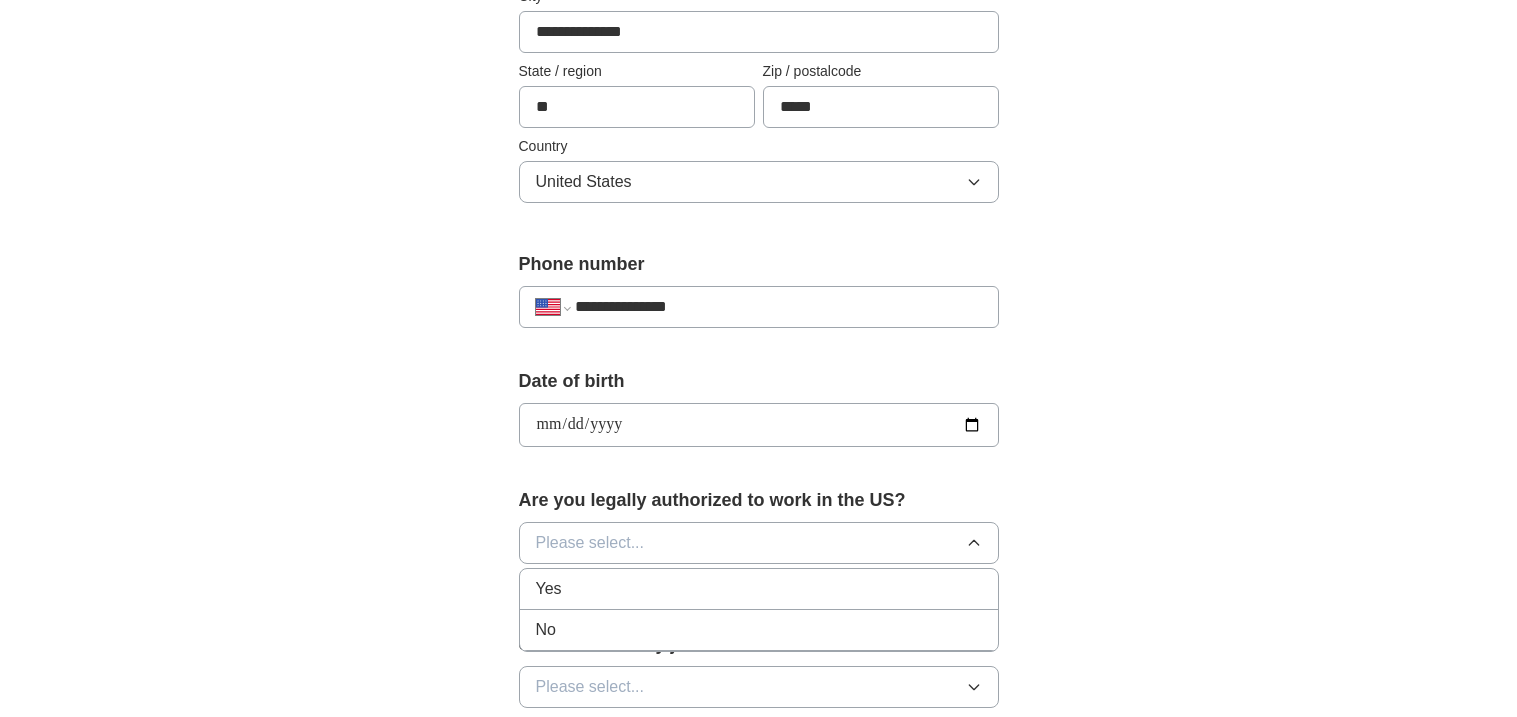 click on "Yes" at bounding box center [759, 589] 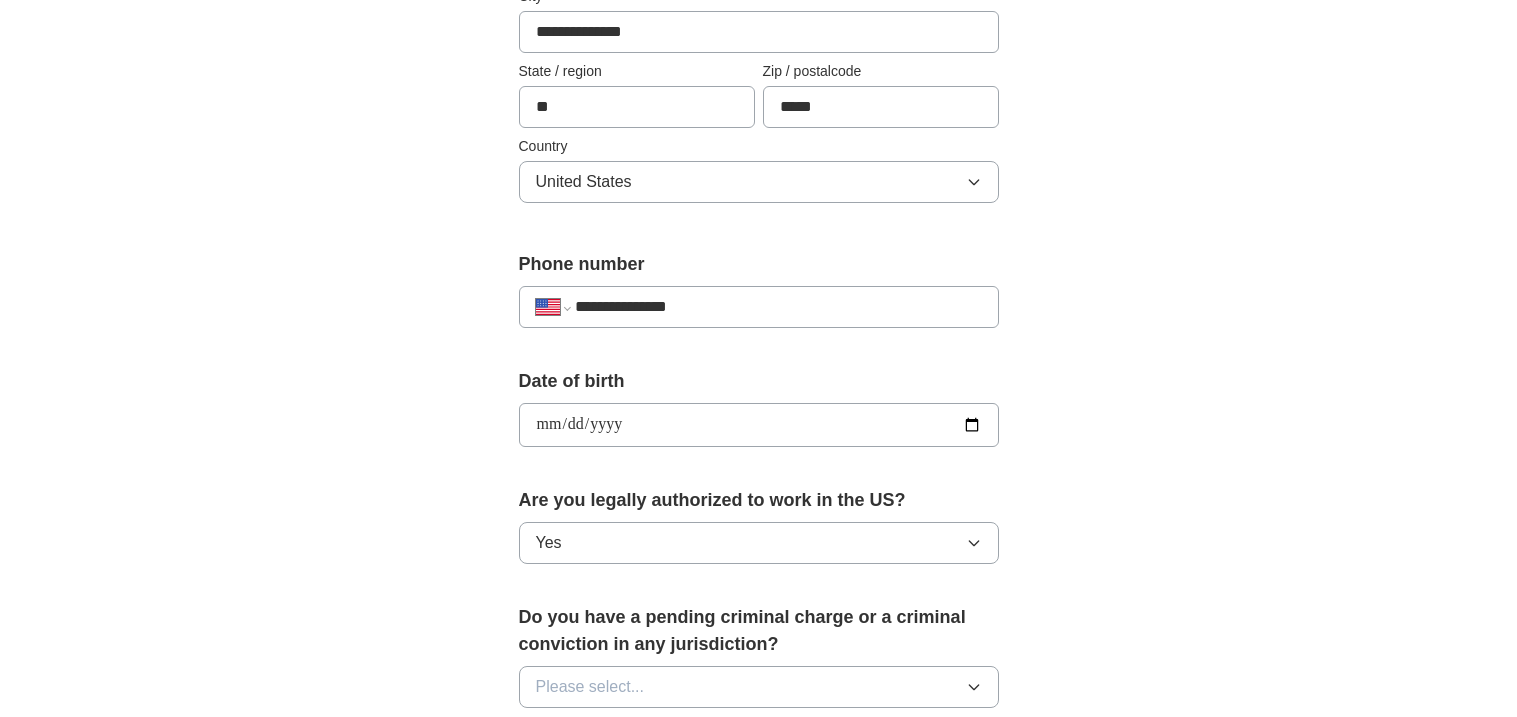 click on "ApplyIQ 🎉 You're applying , [FIRST] ! ApplyIQ will start searching for relevant jobs that match your profile - we'll notify you by email each time we submit an application 🚀 Boost your profile Unlock  up to  3x more applications  by answering these optional questions Address Street address [STREET_ADDRESS] City [CITY] State / region [STATE] Zip / postalcode [ZIP_CODE] Country United States Phone number [PHONE_NUMBER]" at bounding box center (759, 399) 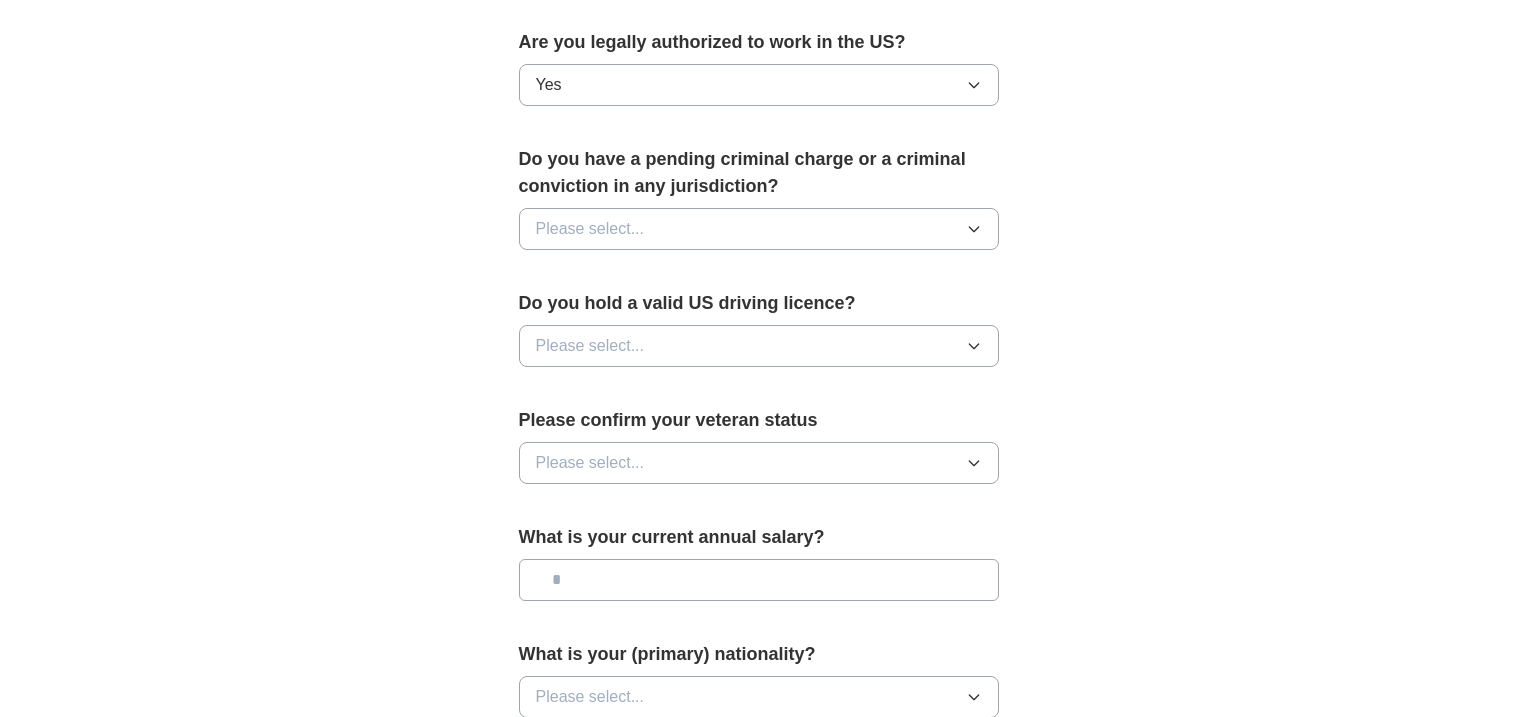 scroll, scrollTop: 1039, scrollLeft: 0, axis: vertical 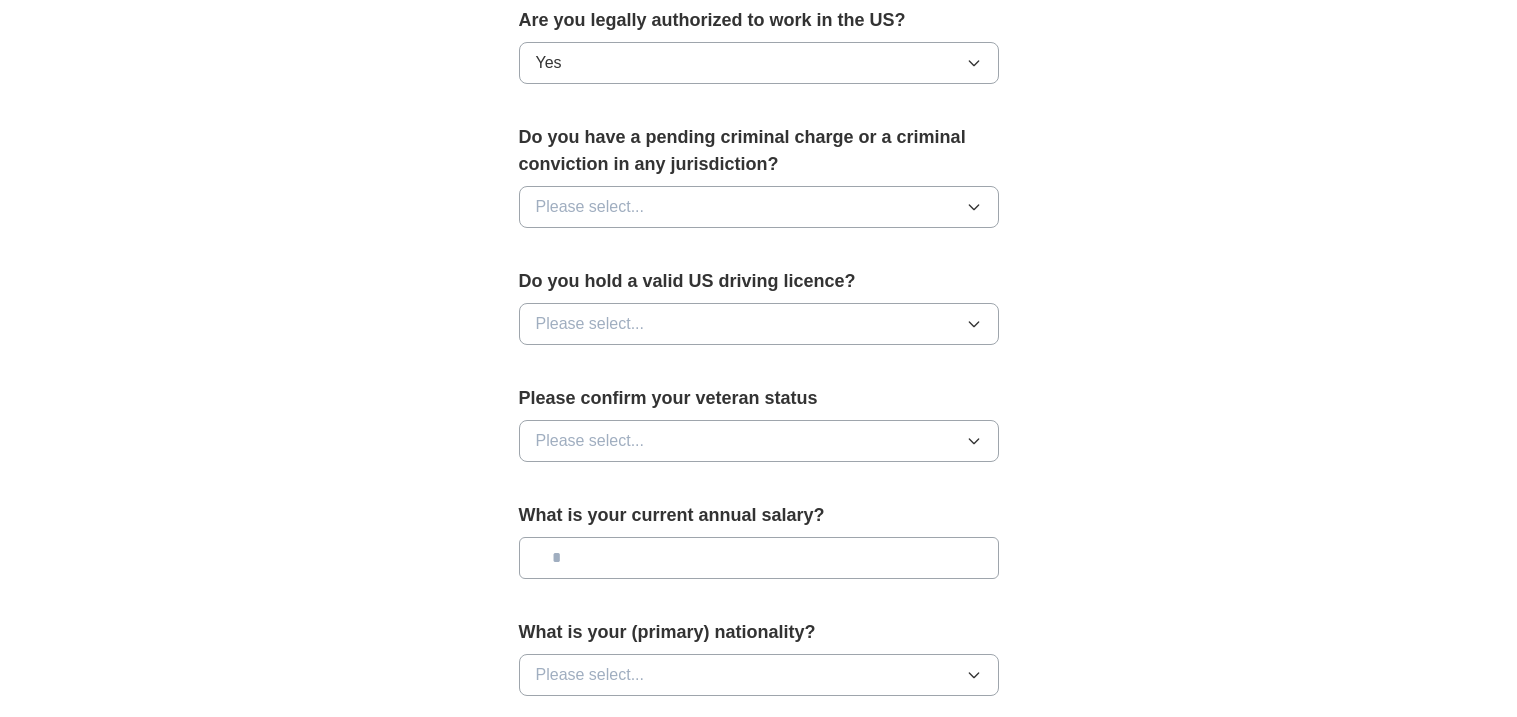click on "Please select..." at bounding box center (759, 207) 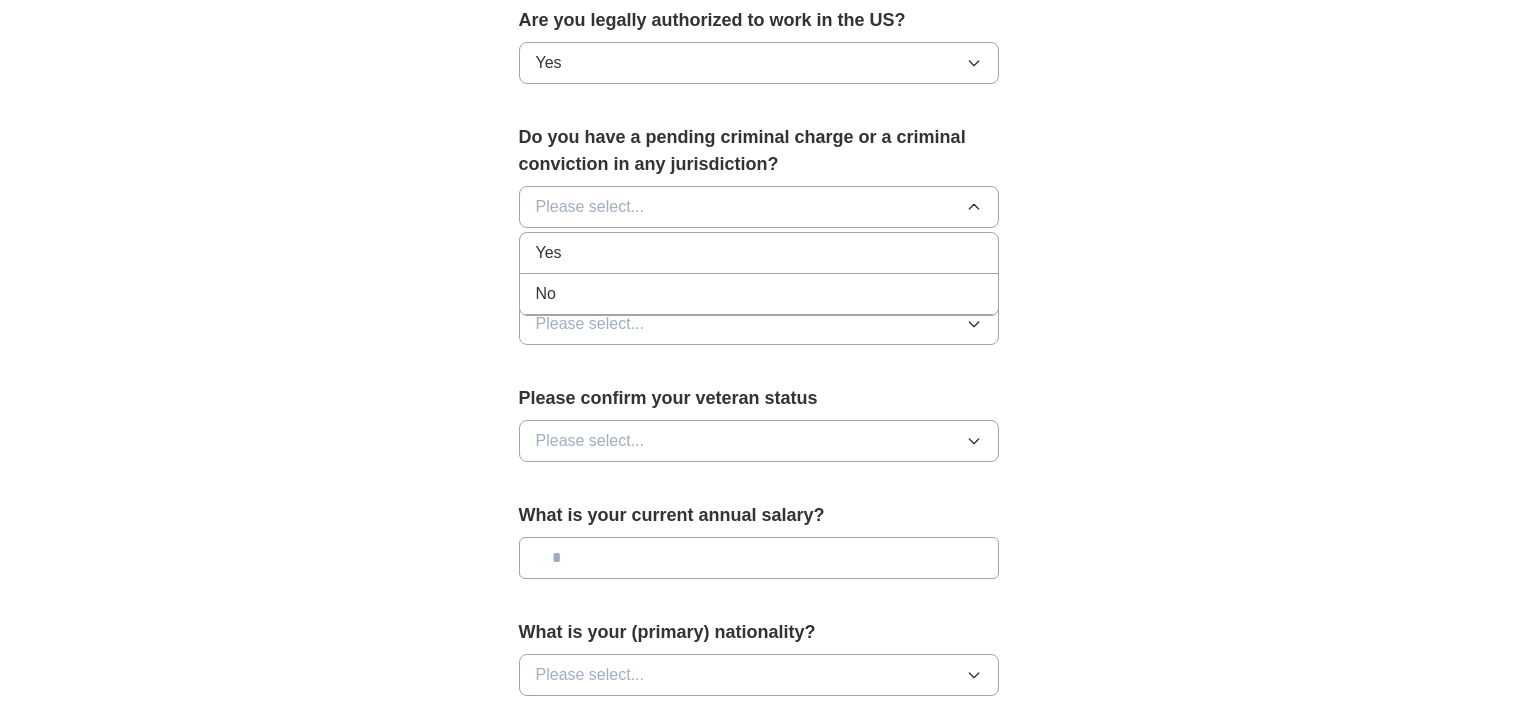 click on "No" at bounding box center [759, 294] 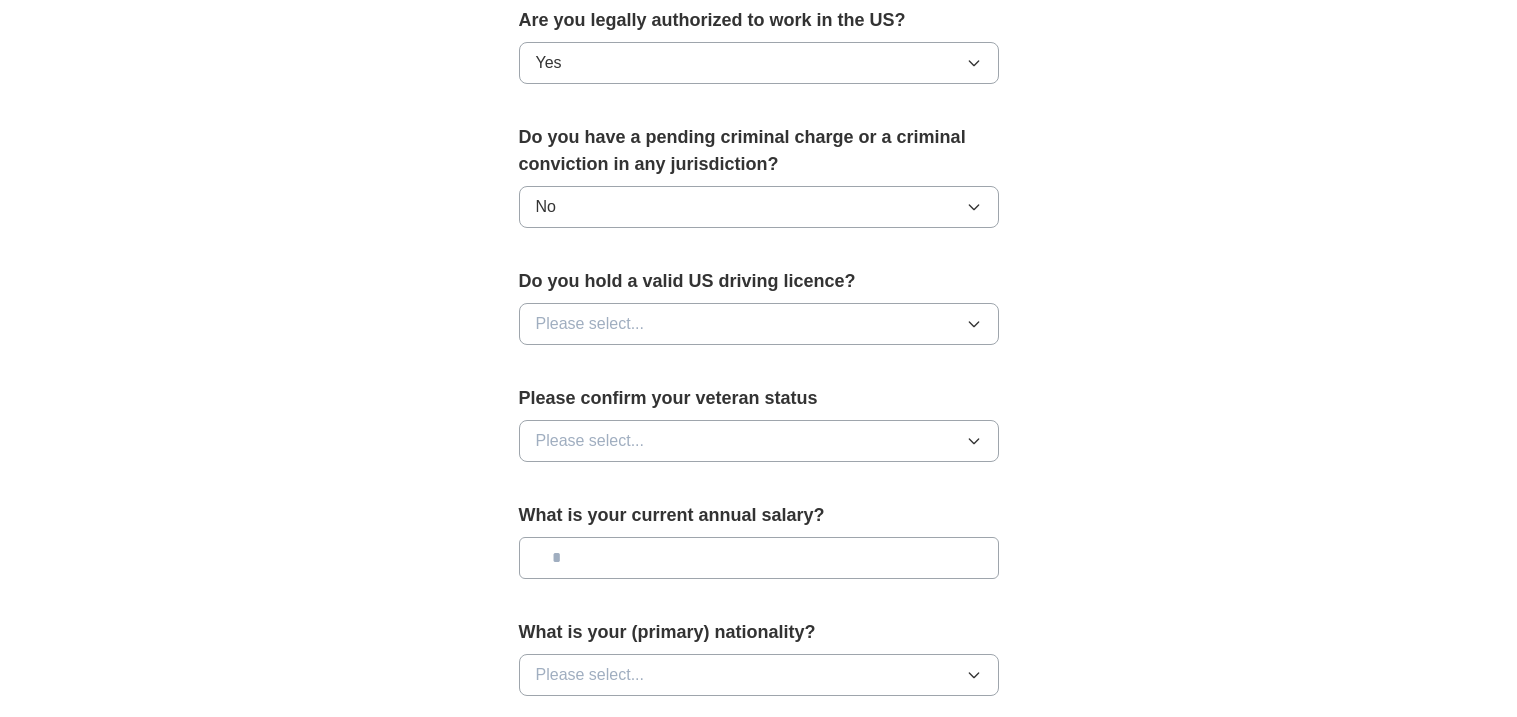 click on "ApplyIQ 🎉 You're applying , [FIRST] ! ApplyIQ will start searching for relevant jobs that match your profile - we'll notify you by email each time we submit an application 🚀 Boost your profile Unlock  up to  3x more applications  by answering these optional questions Address Street address [STREET_ADDRESS] City [CITY] State / region [STATE] Zip / postalcode [ZIP_CODE] Country United States Phone number [PHONE_NUMBER]" at bounding box center [759, -81] 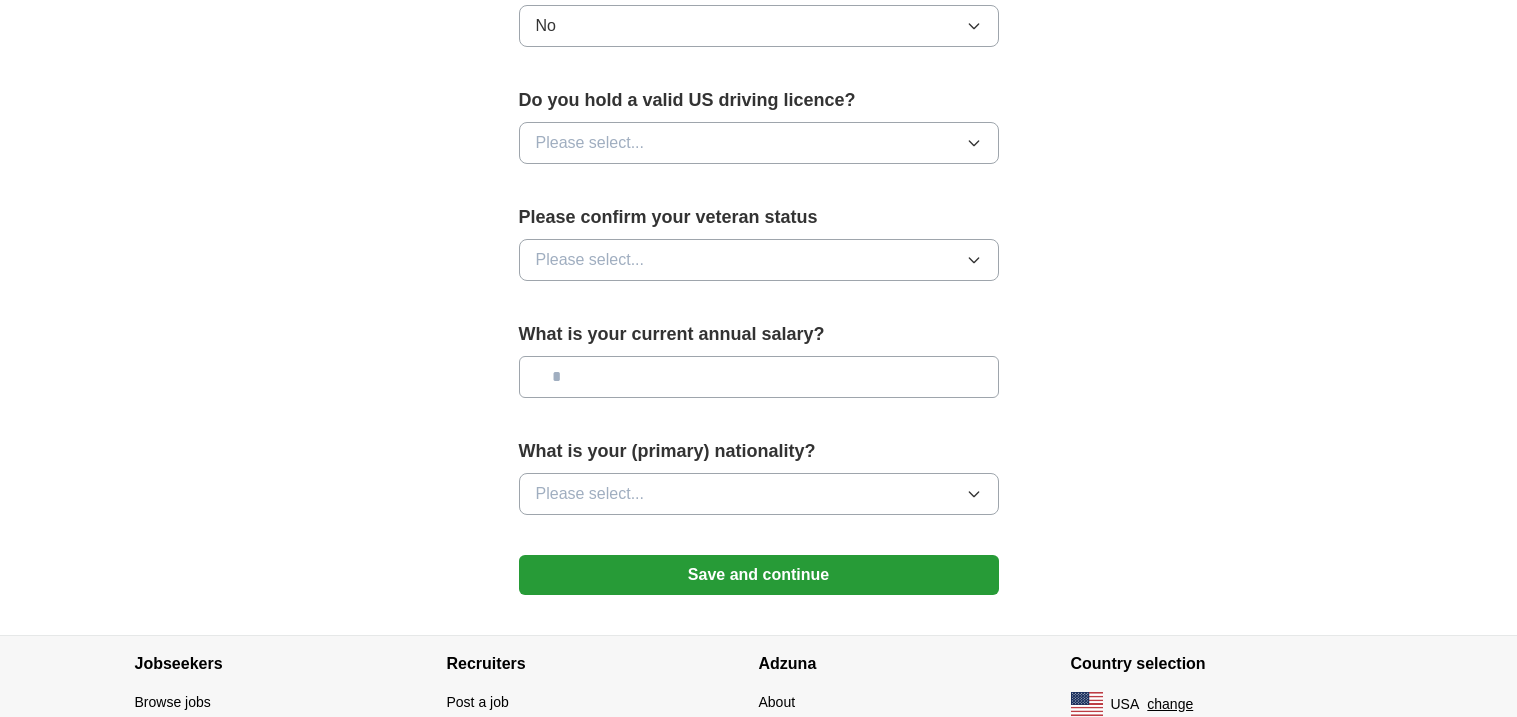 scroll, scrollTop: 1239, scrollLeft: 0, axis: vertical 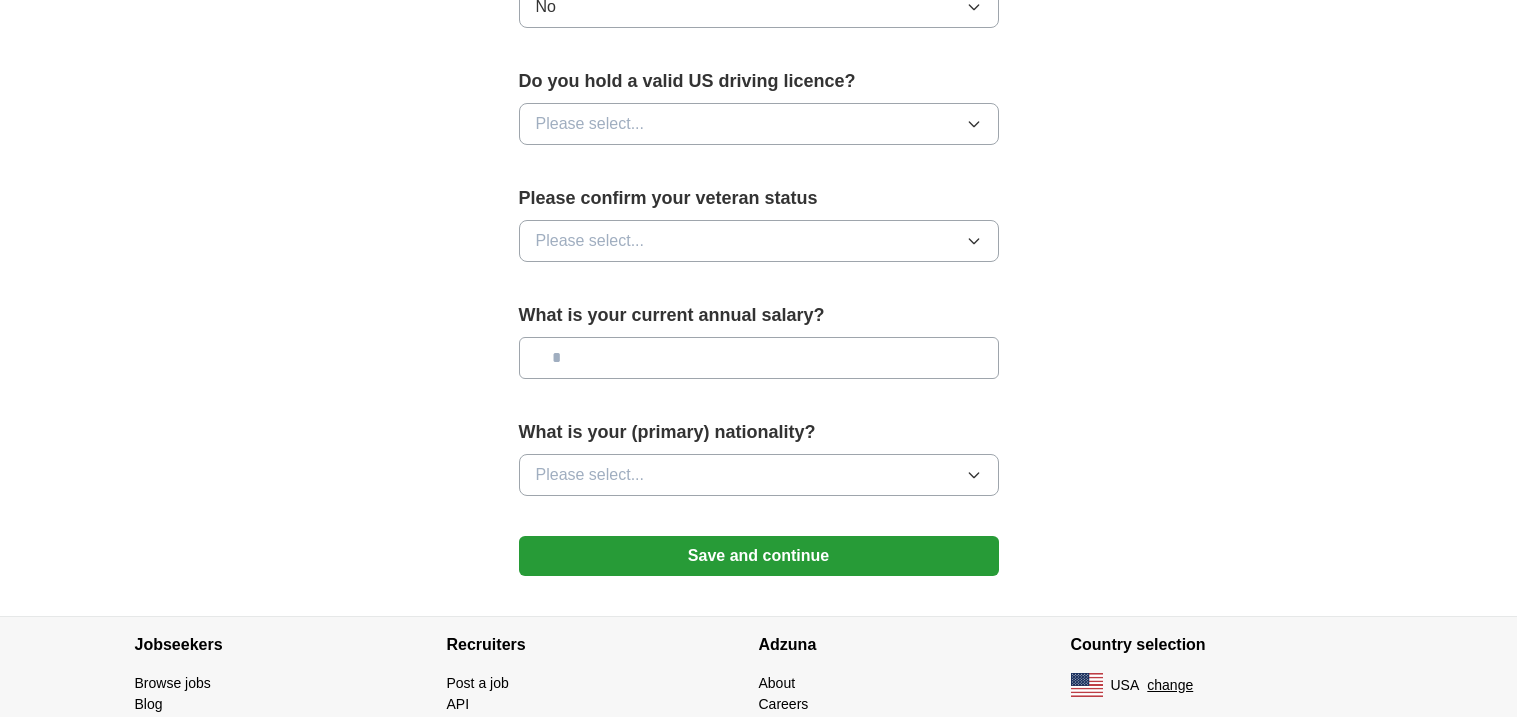 click on "Please select..." at bounding box center (759, 124) 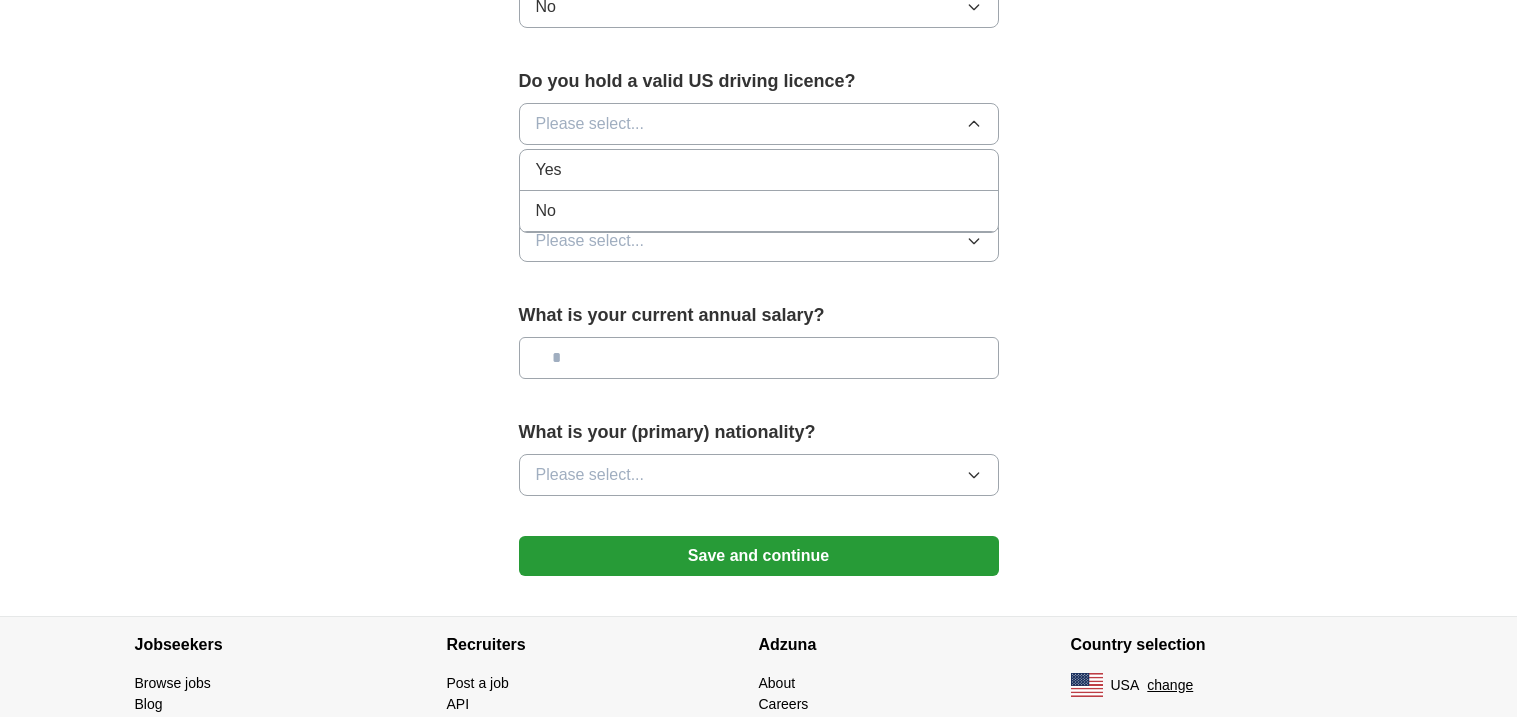 click on "Yes" at bounding box center [759, 170] 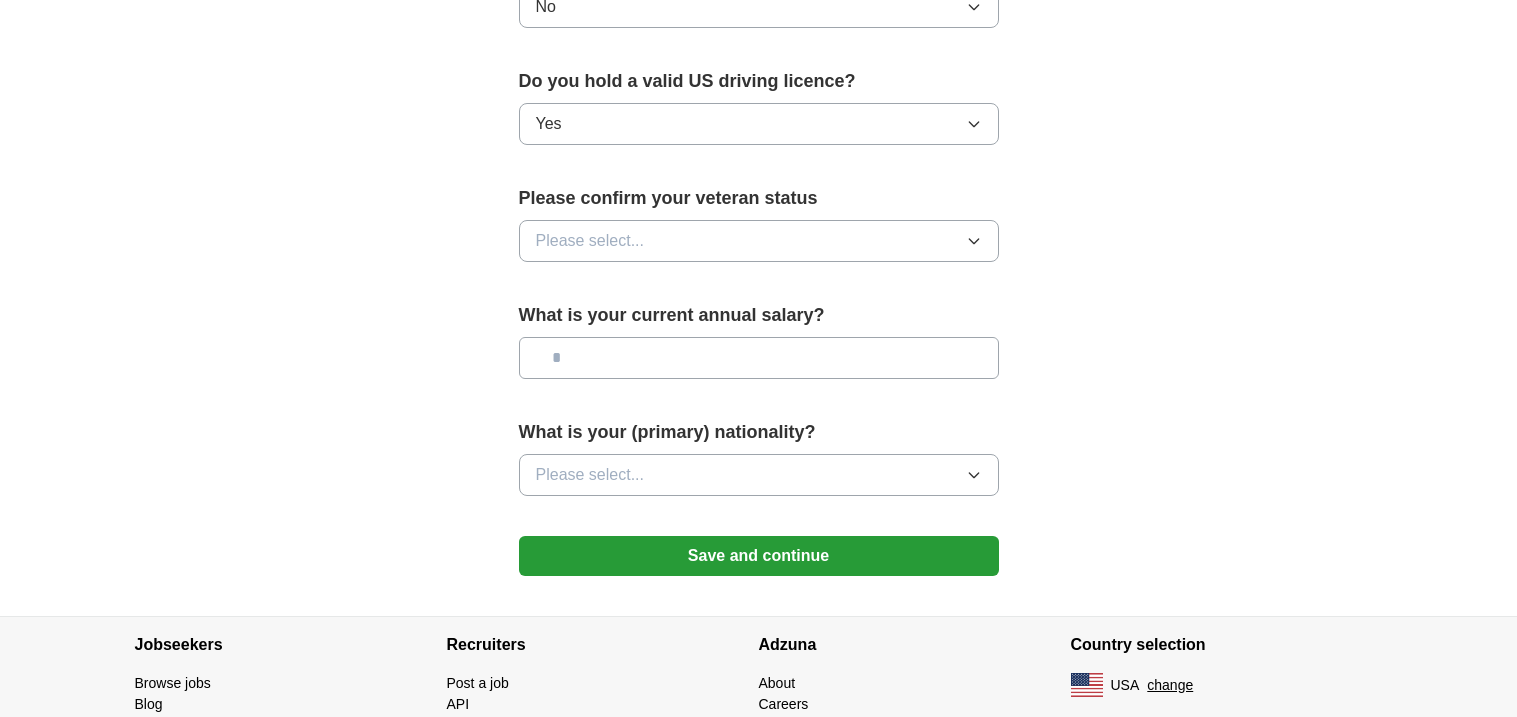 click on "Please select..." at bounding box center [590, 241] 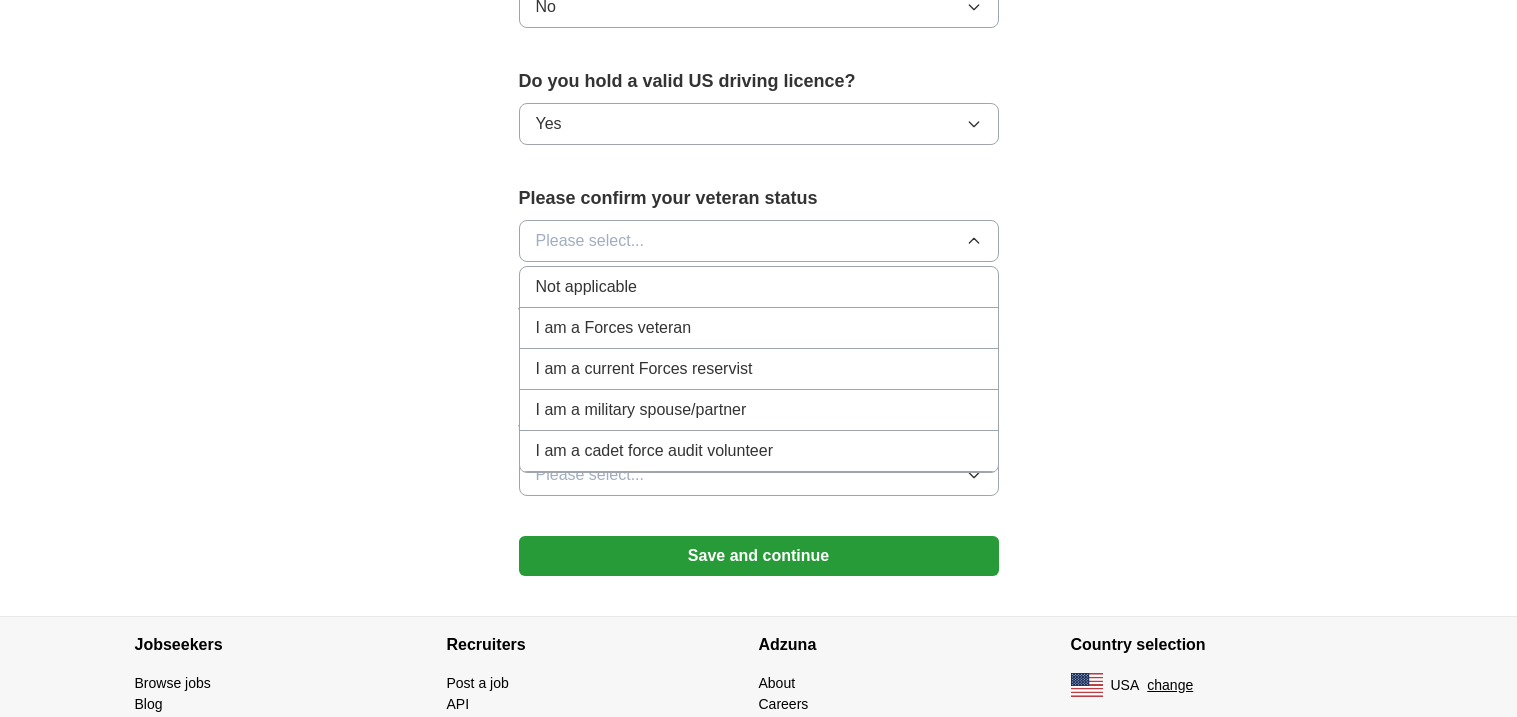 click on "Not applicable" at bounding box center [586, 287] 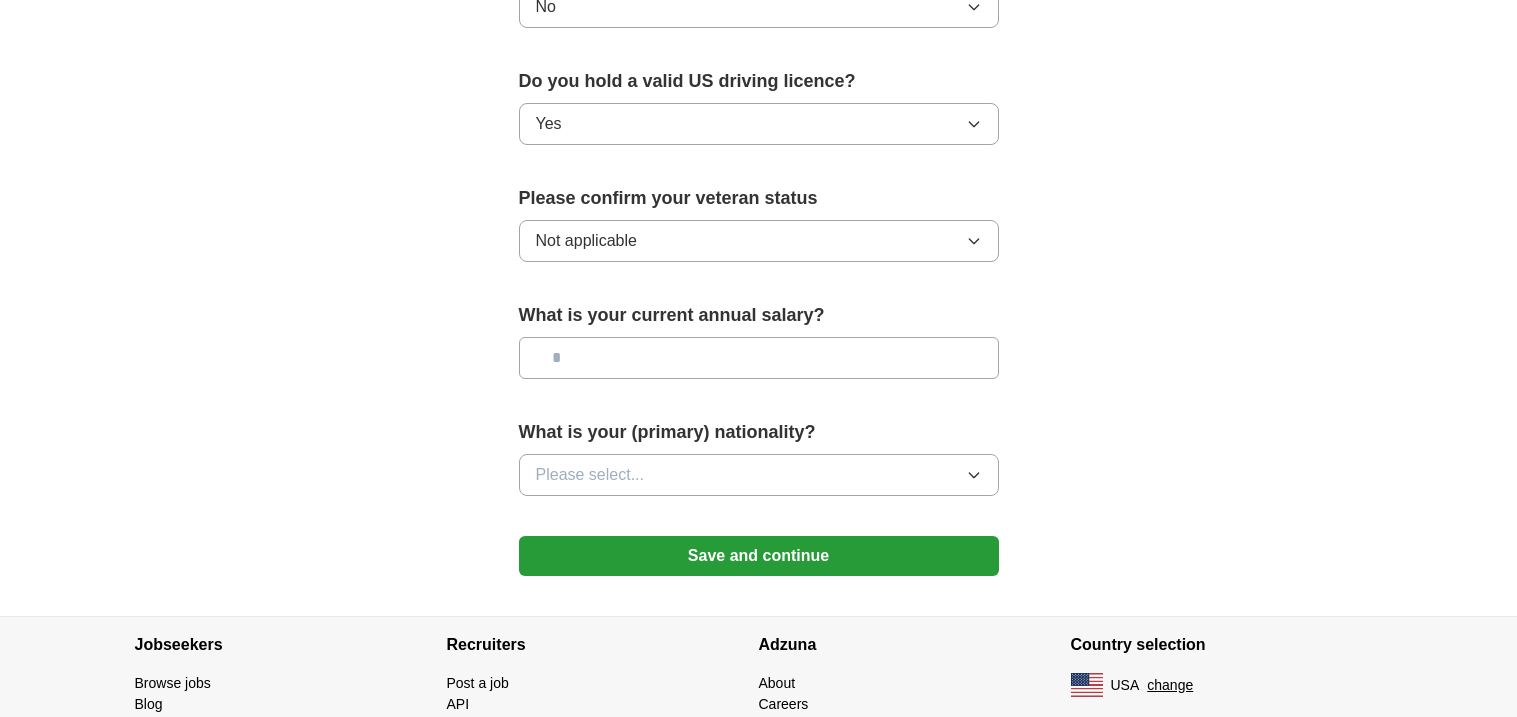 click at bounding box center (759, 358) 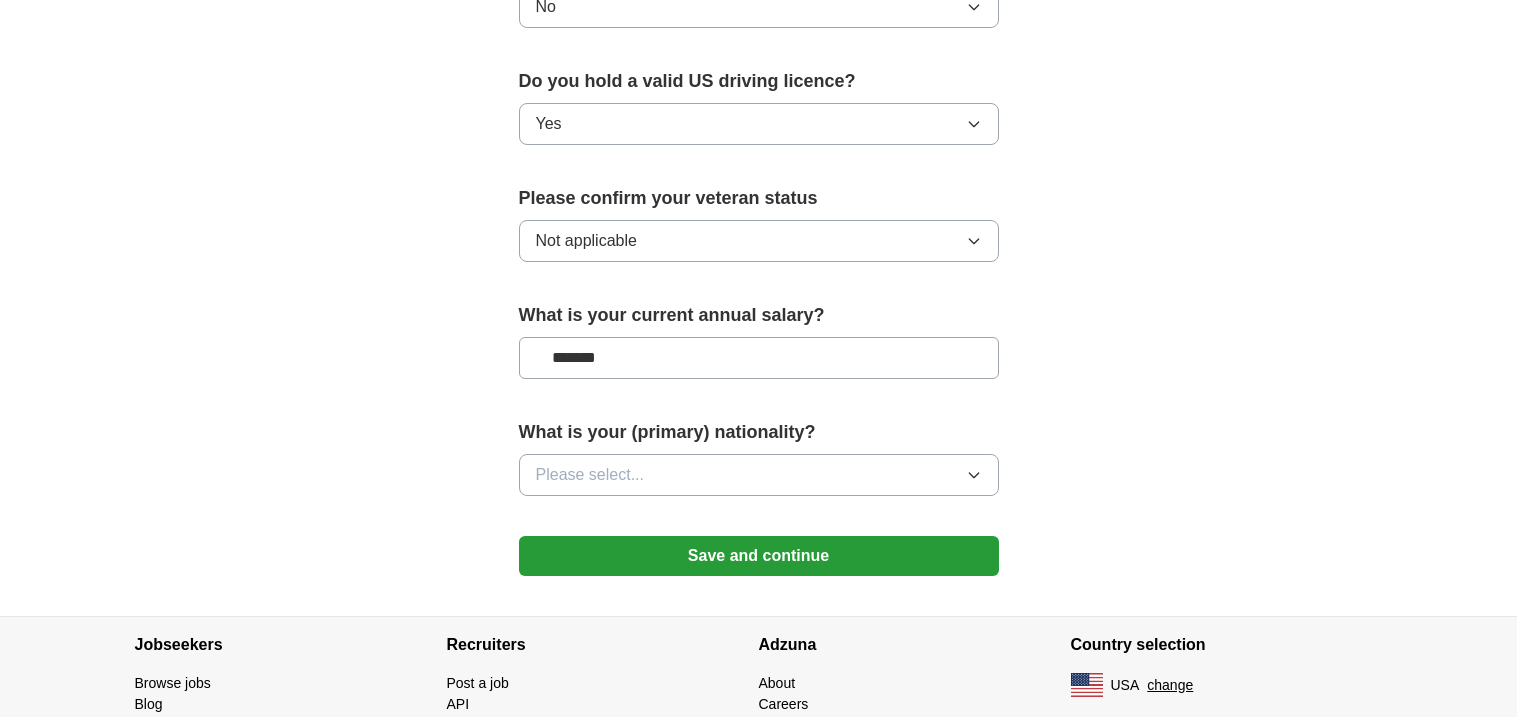 type on "*******" 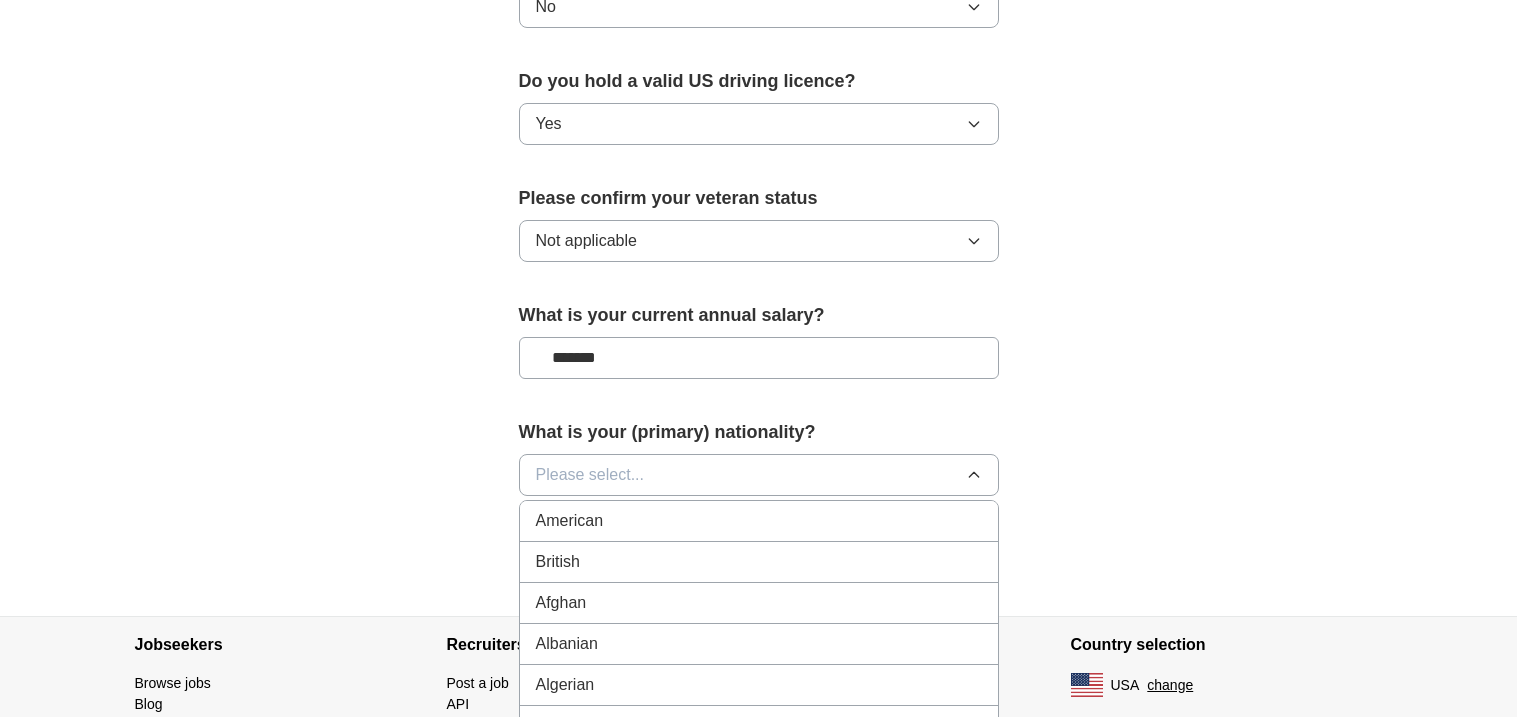 click on "American" at bounding box center (759, 521) 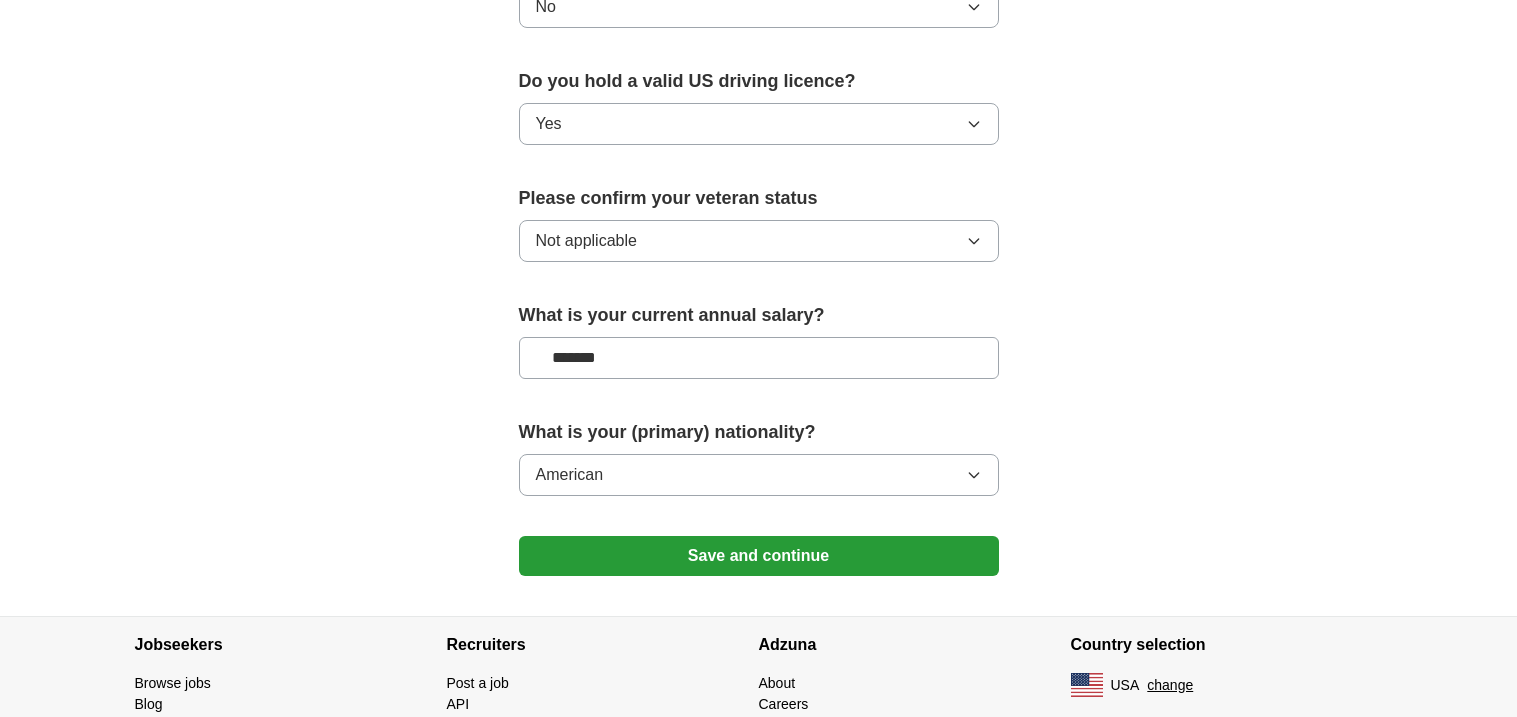 click on "Save and continue" at bounding box center [759, 556] 